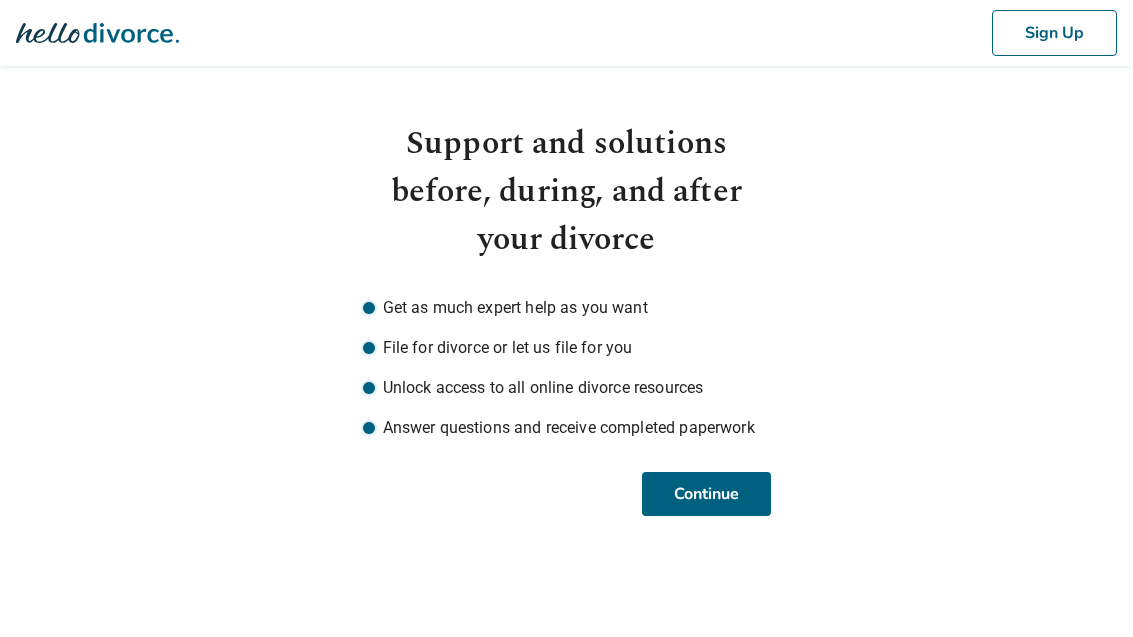 scroll, scrollTop: 0, scrollLeft: 0, axis: both 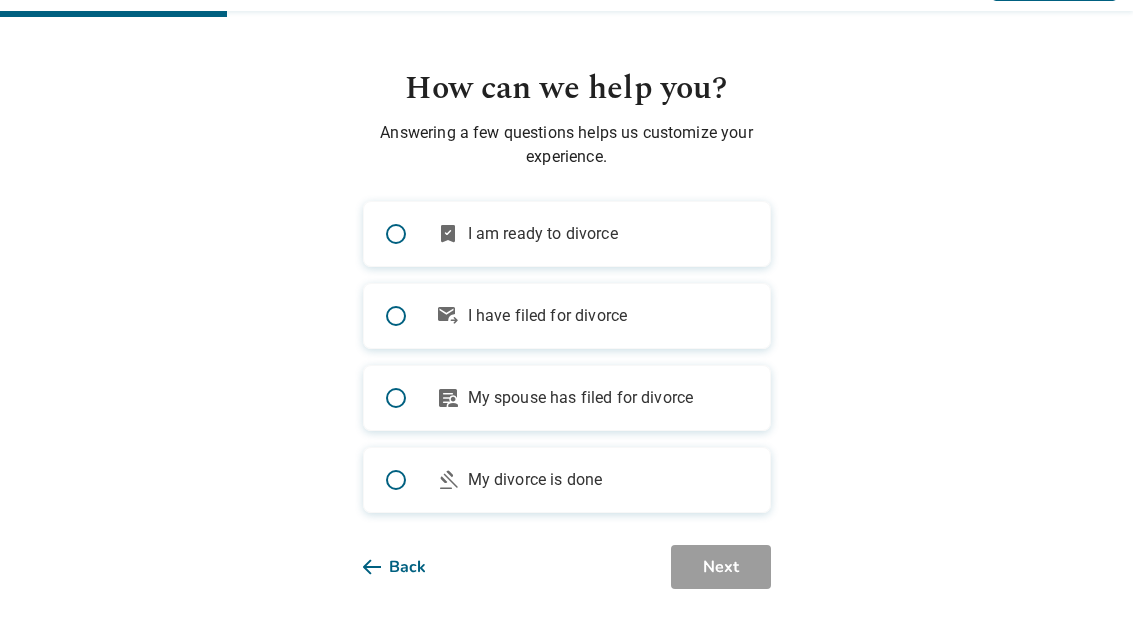 click at bounding box center (396, 234) 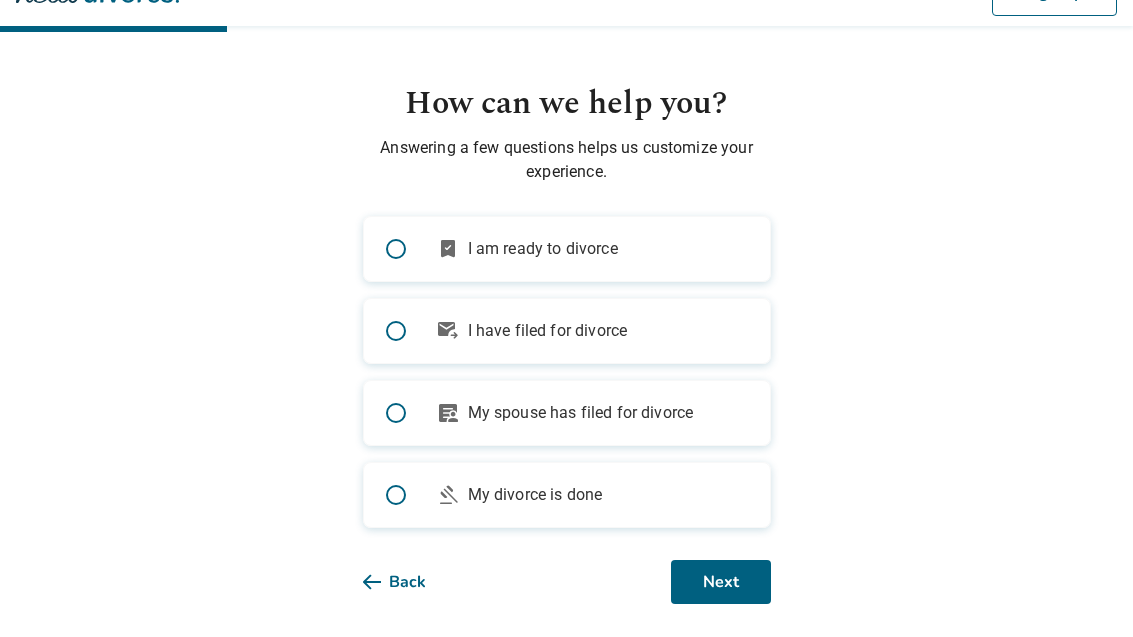 click on "Next" at bounding box center (721, 582) 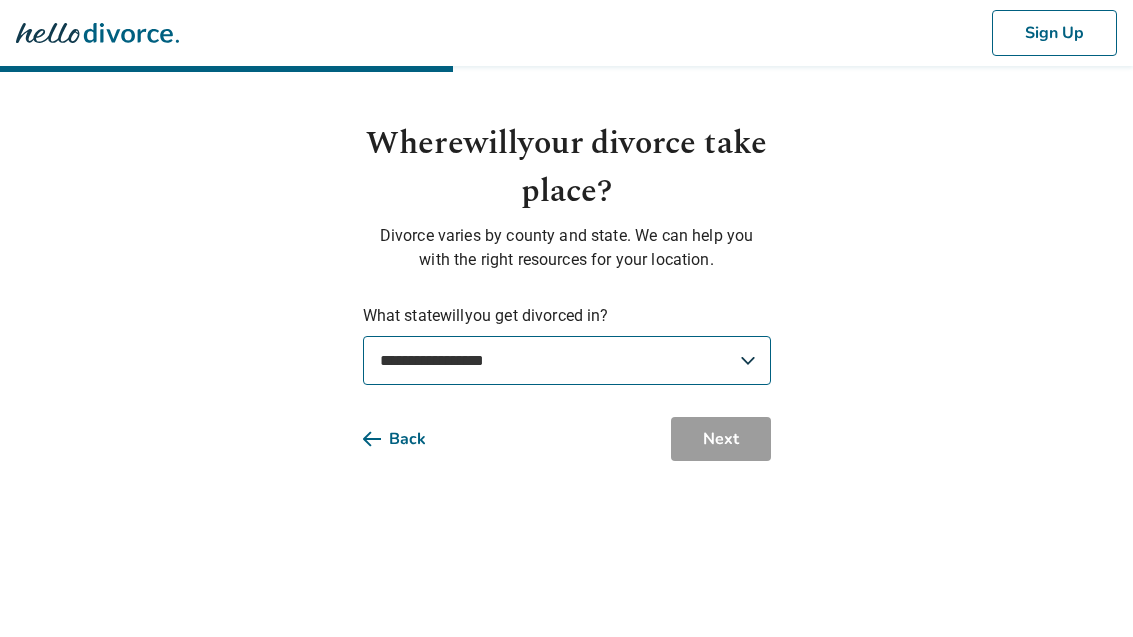 click on "**********" at bounding box center (567, 360) 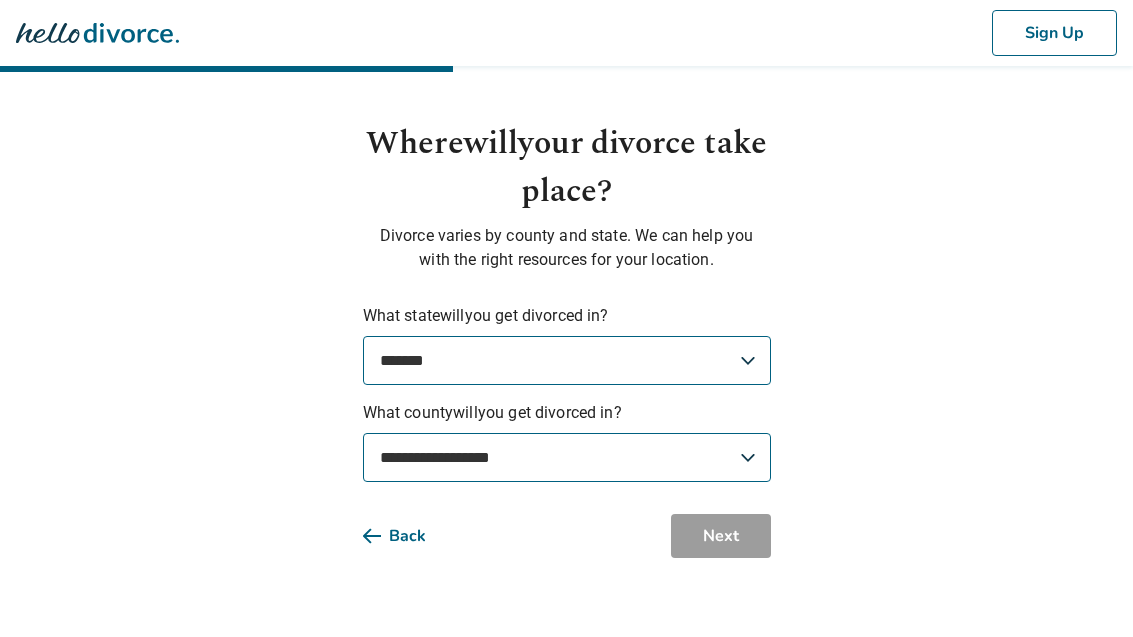 click on "**********" at bounding box center (567, 457) 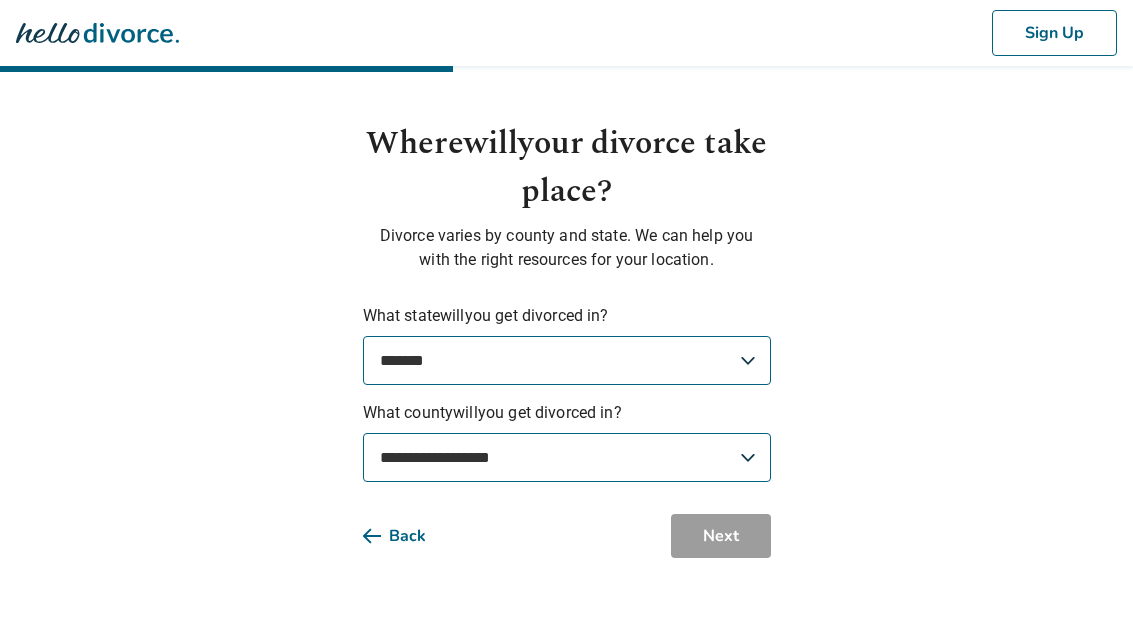 click on "**********" at bounding box center (566, 279) 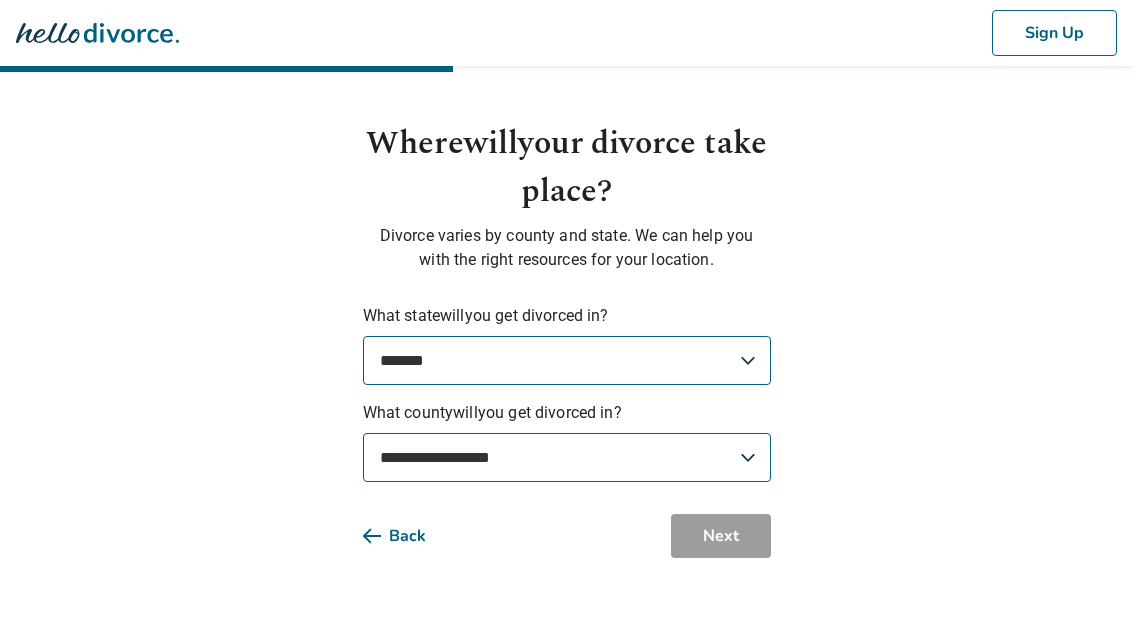 click on "**********" at bounding box center (567, 457) 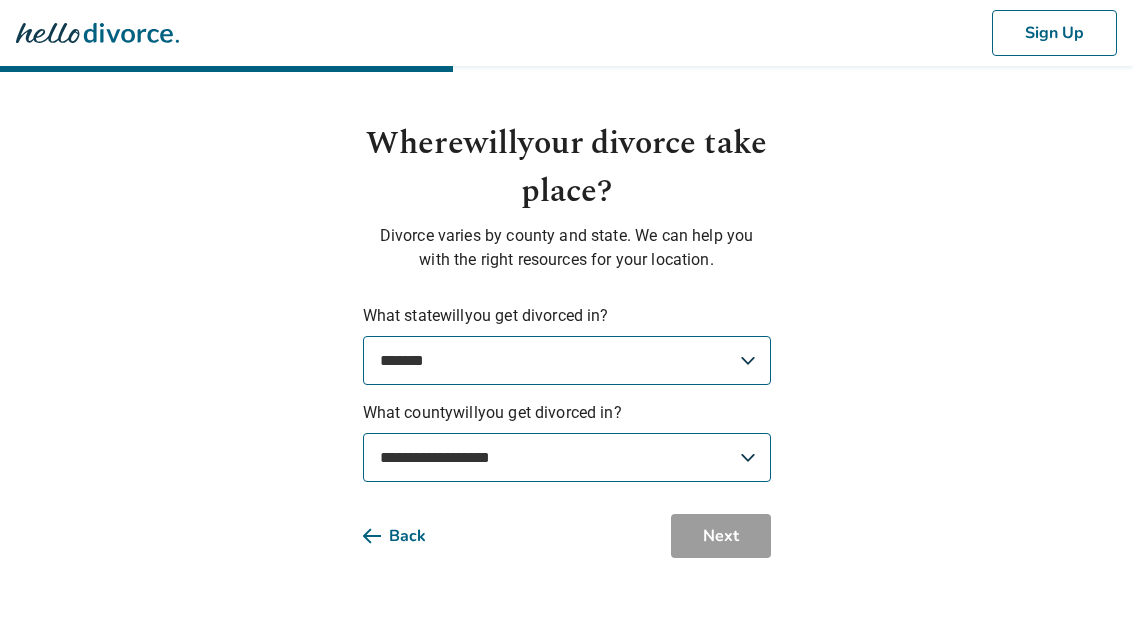 click on "**********" at bounding box center [566, 279] 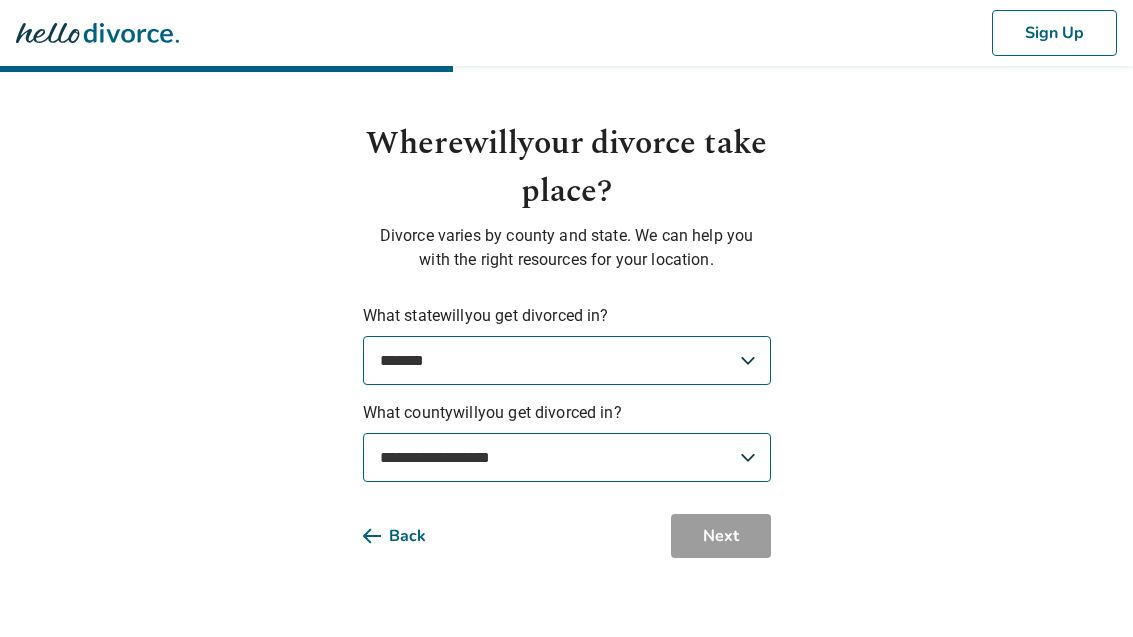 click on "**********" at bounding box center (567, 457) 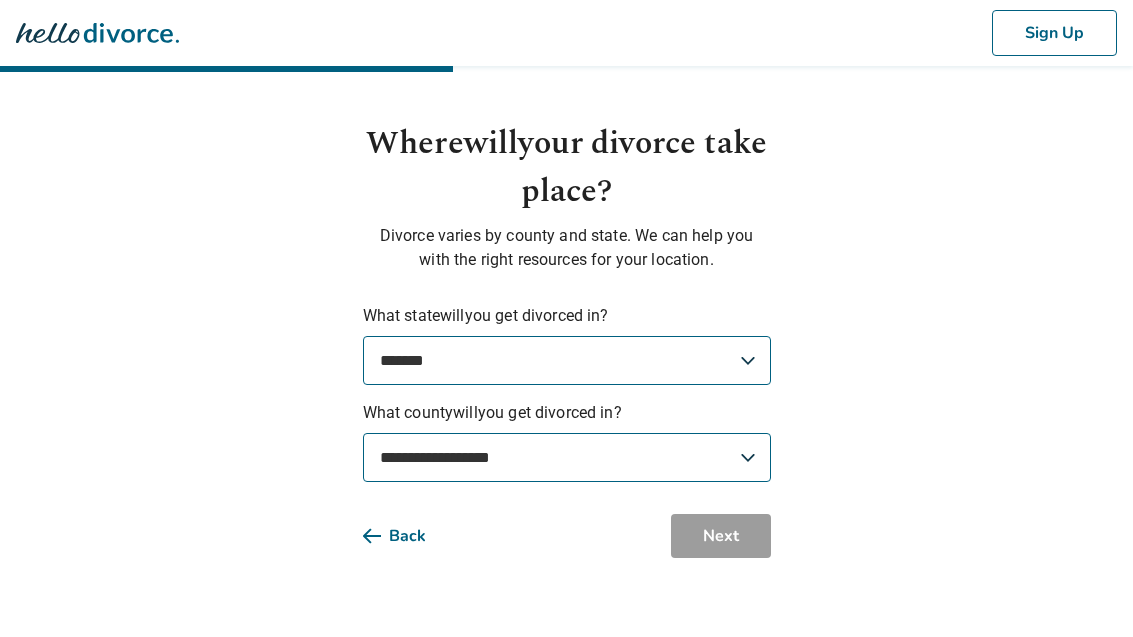 click on "**********" at bounding box center [567, 360] 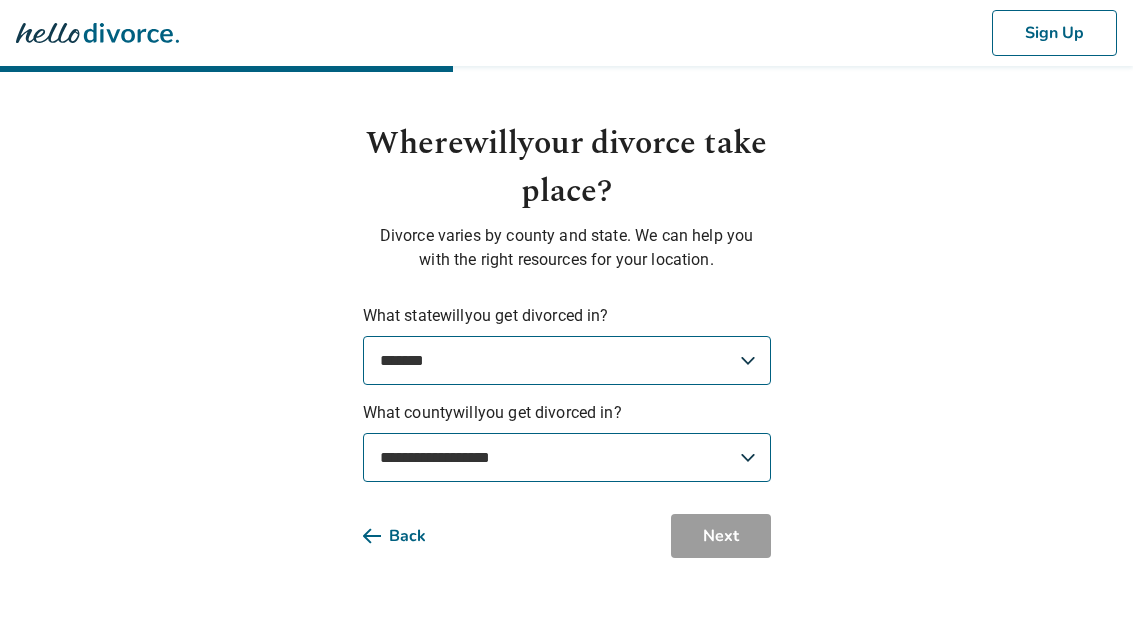 select on "**" 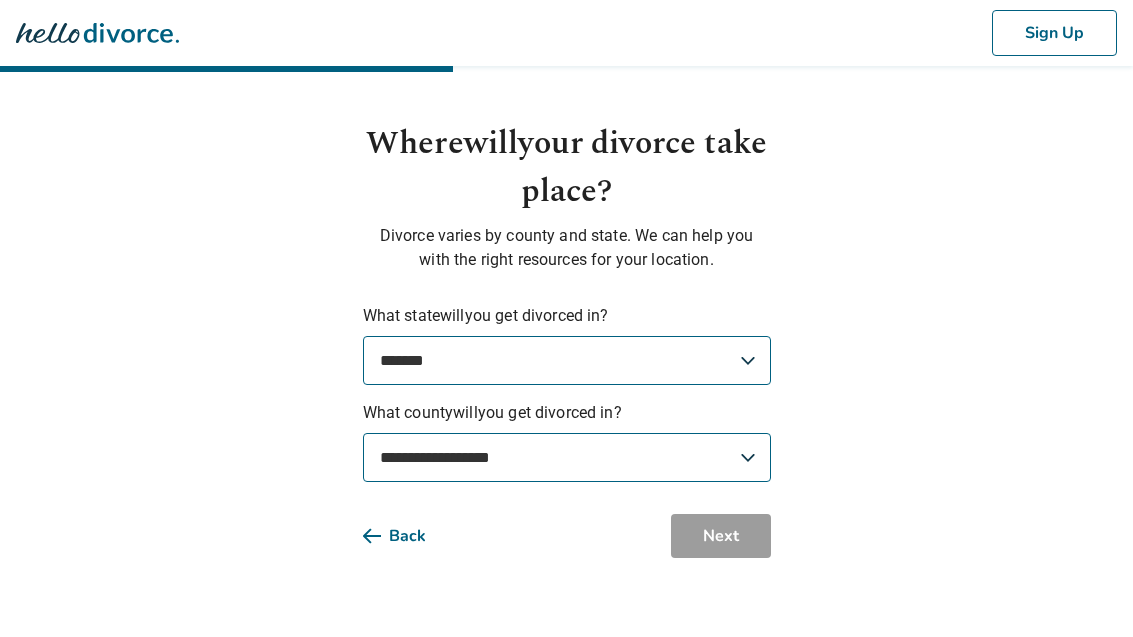 click on "**********" at bounding box center (567, 457) 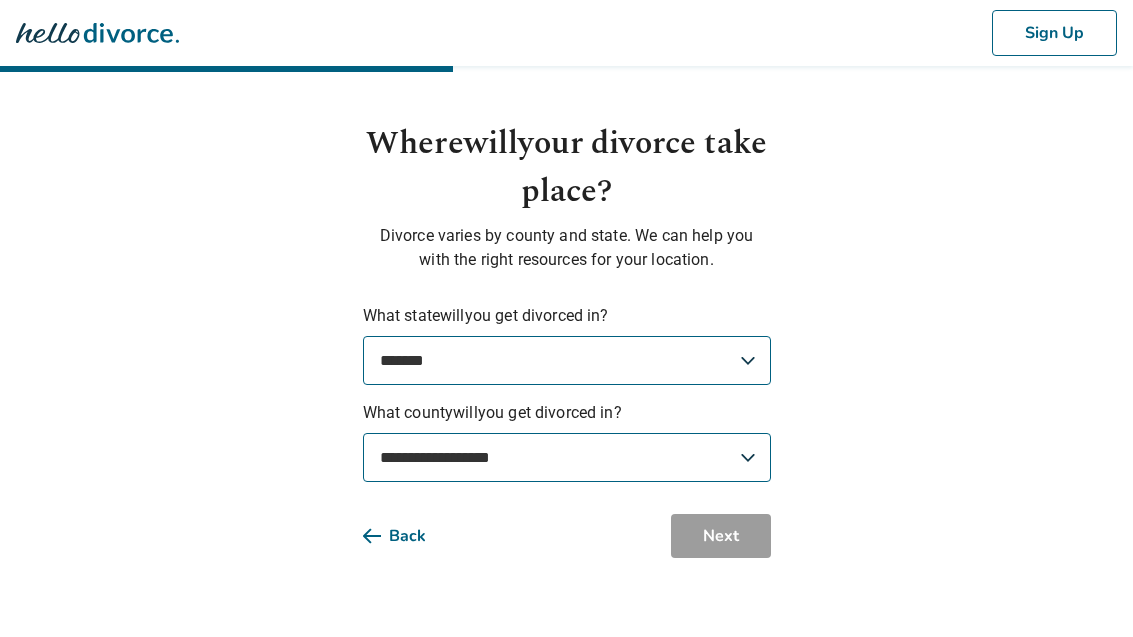 select on "**********" 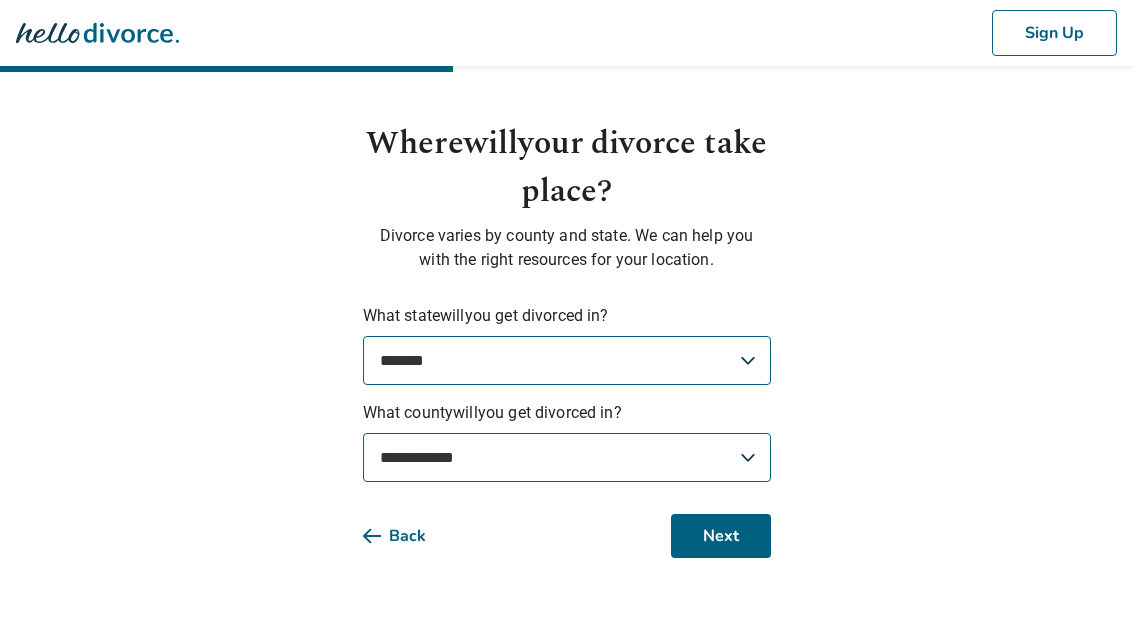 click on "Next" at bounding box center [721, 536] 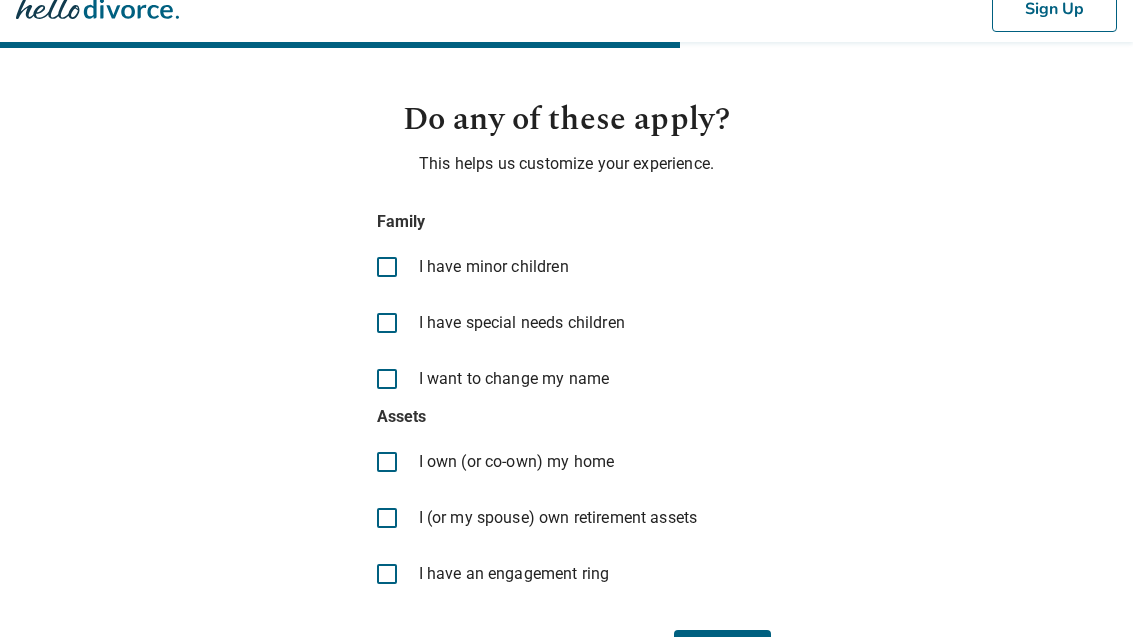 scroll, scrollTop: 25, scrollLeft: 0, axis: vertical 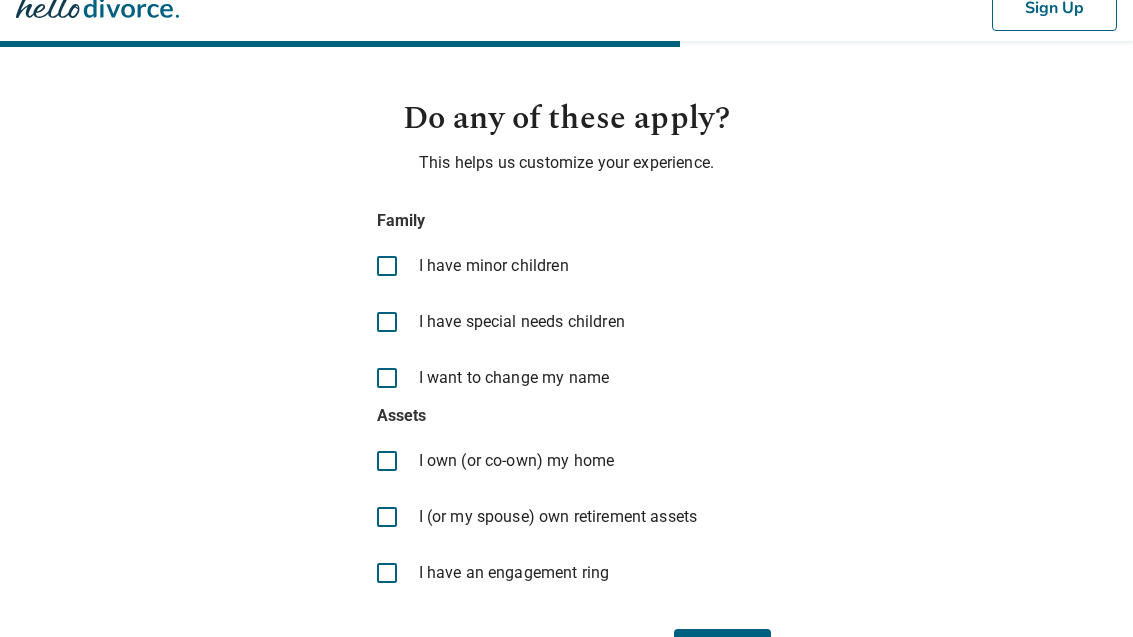 click at bounding box center (387, 266) 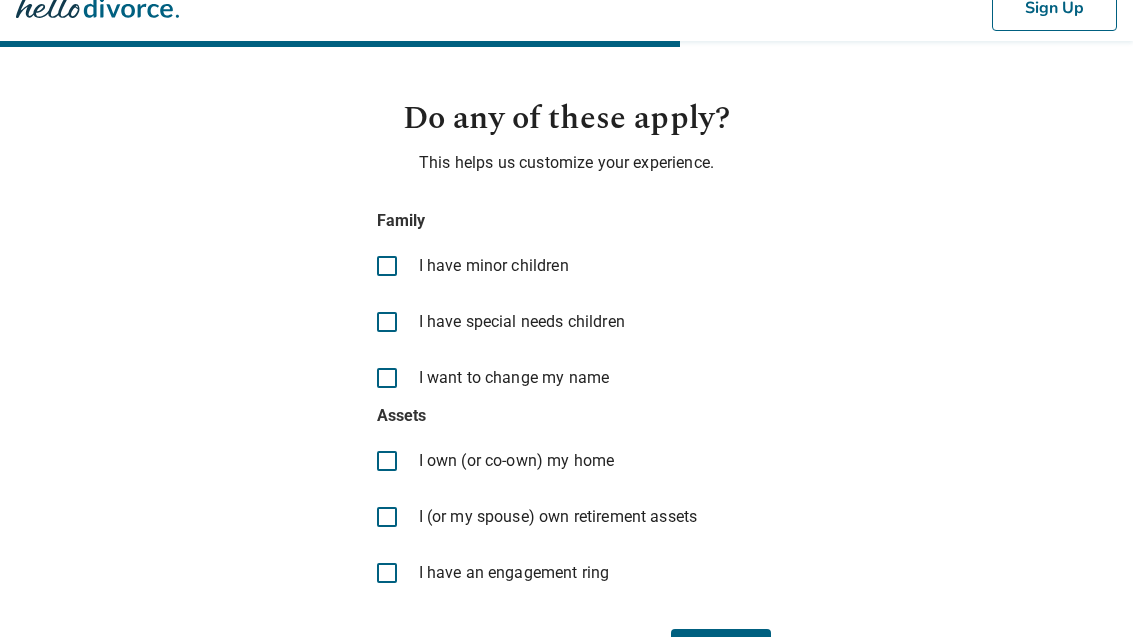 scroll, scrollTop: 45, scrollLeft: 0, axis: vertical 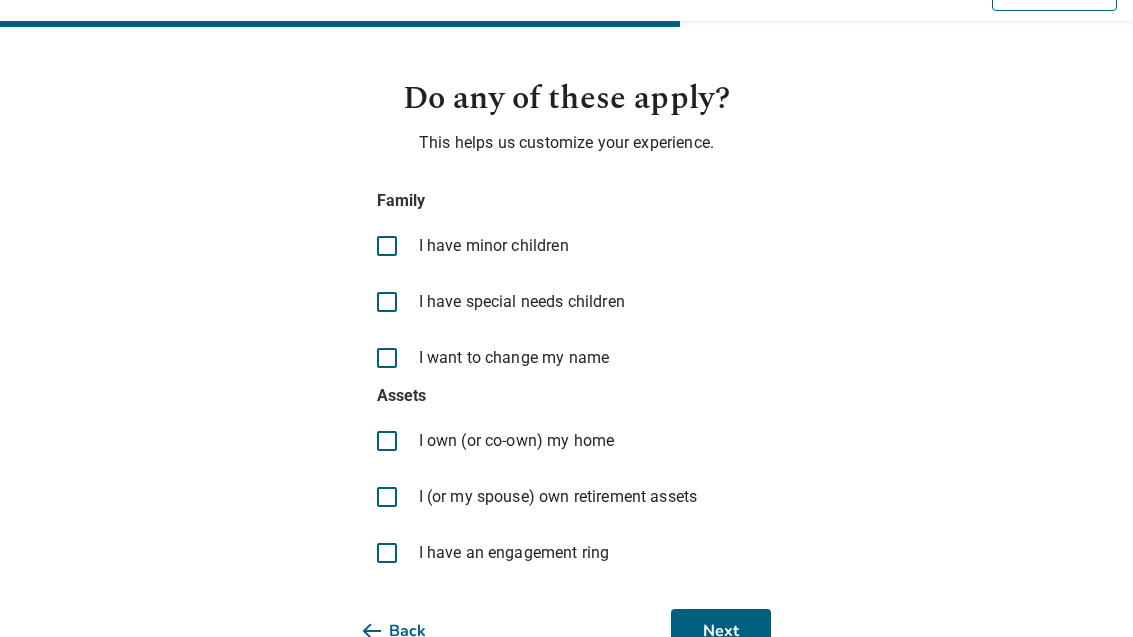 click at bounding box center [387, 441] 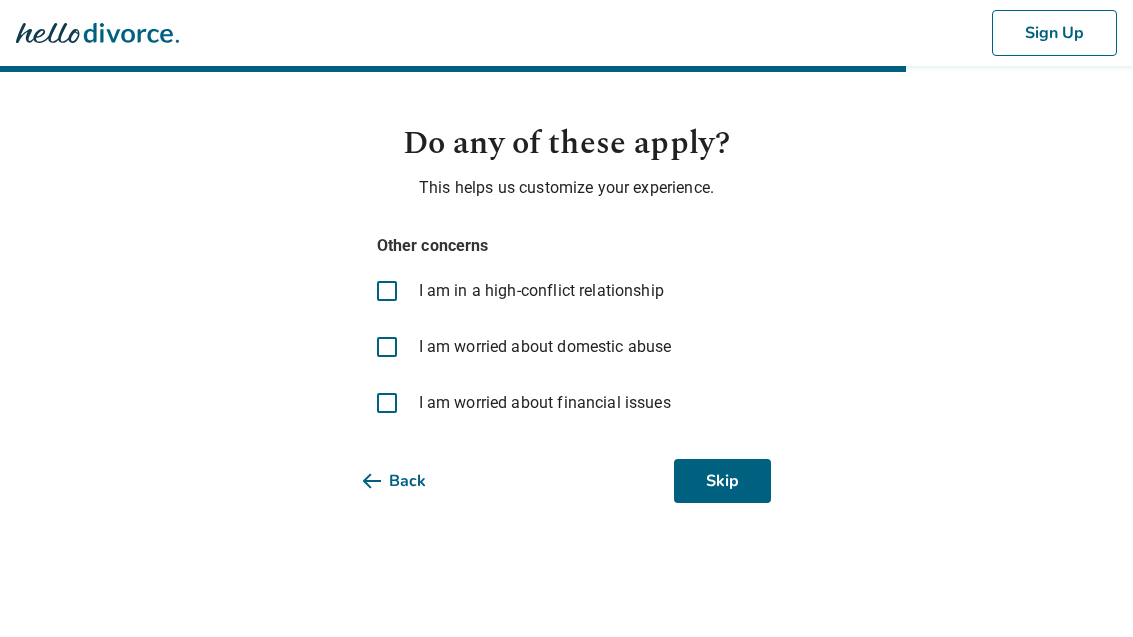 click at bounding box center (387, 403) 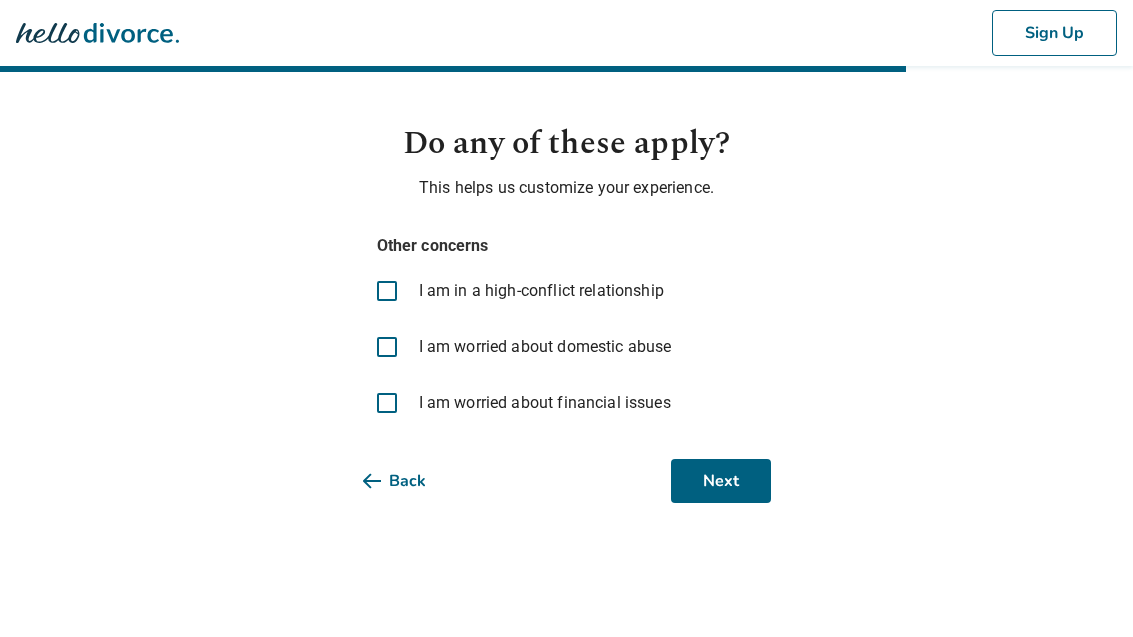 click on "Next" at bounding box center (721, 481) 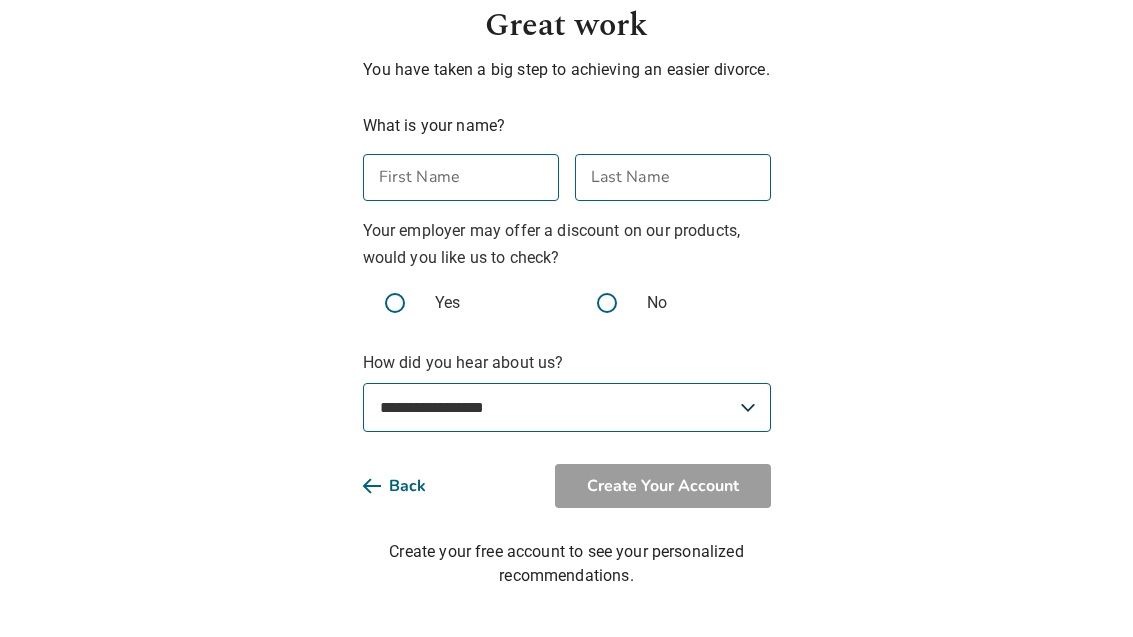 scroll, scrollTop: 141, scrollLeft: 0, axis: vertical 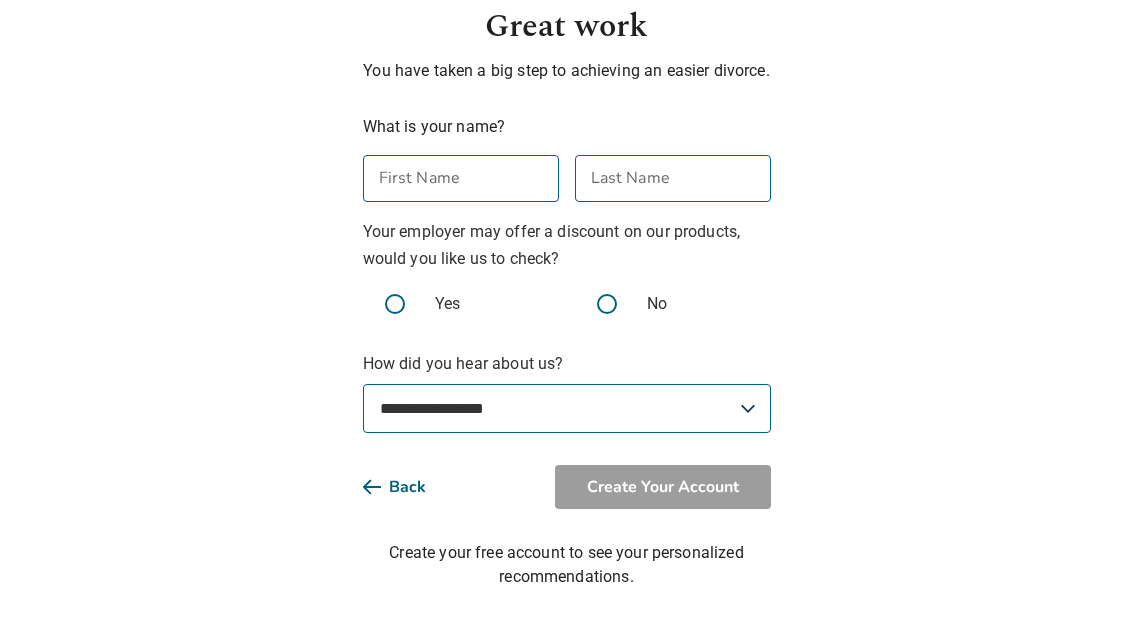 click on "First Name" at bounding box center [461, 178] 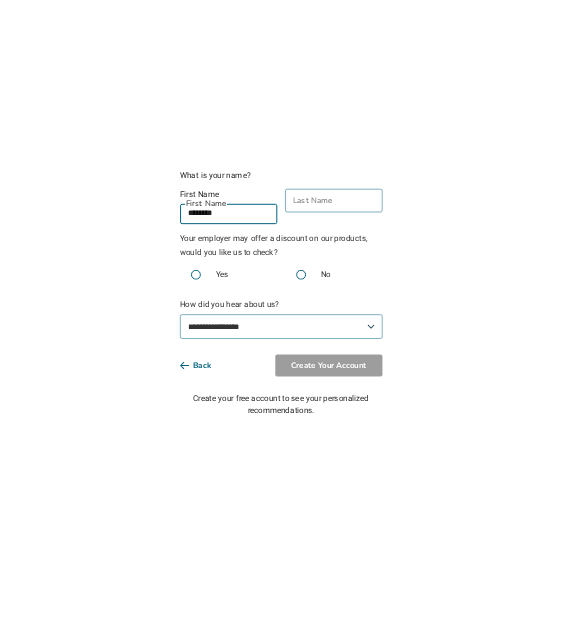 scroll, scrollTop: 0, scrollLeft: 0, axis: both 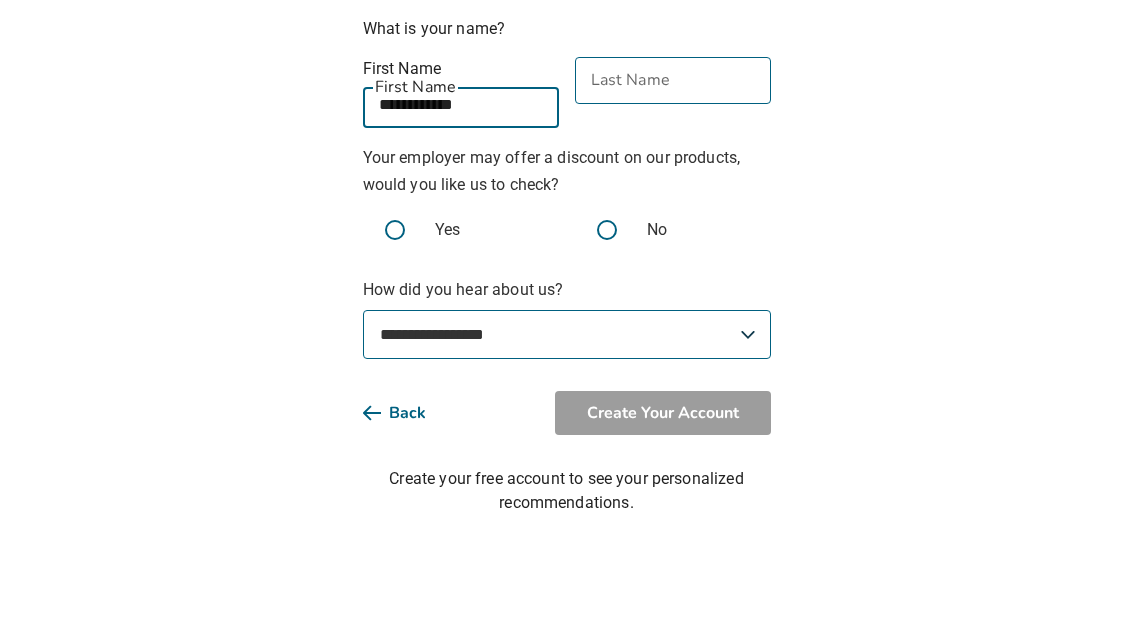 type on "**********" 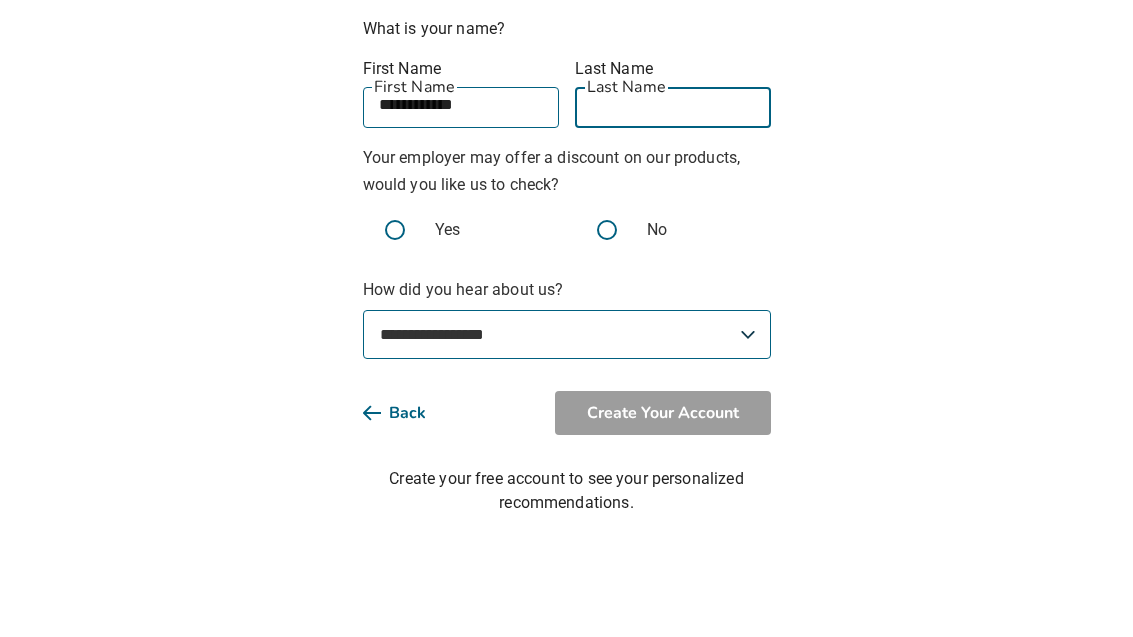 type on "**********" 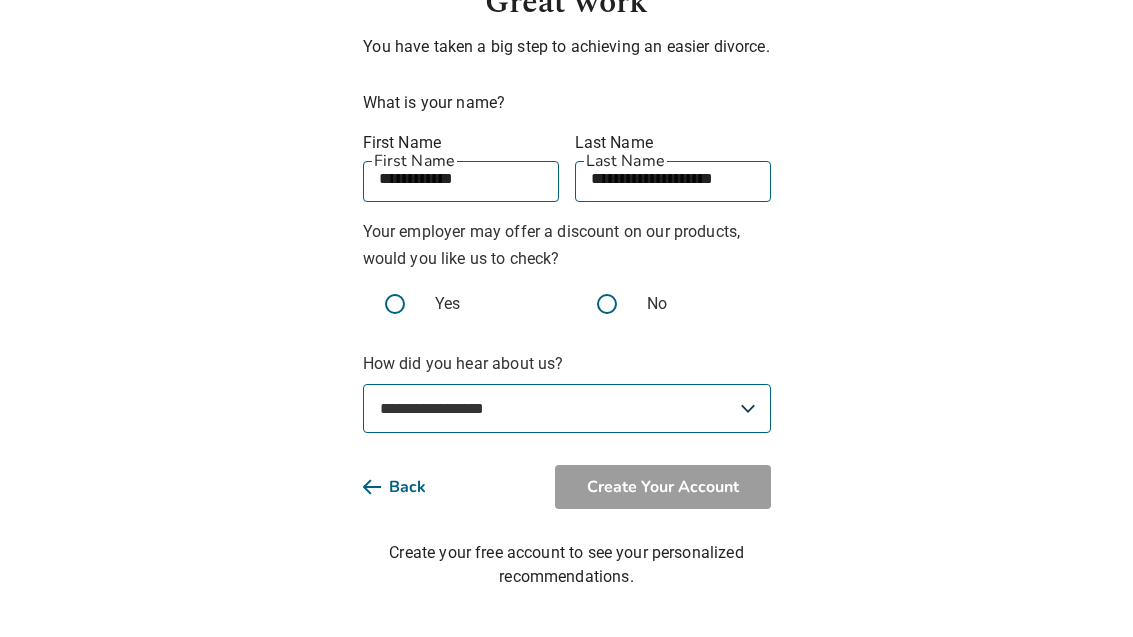 click at bounding box center (395, 304) 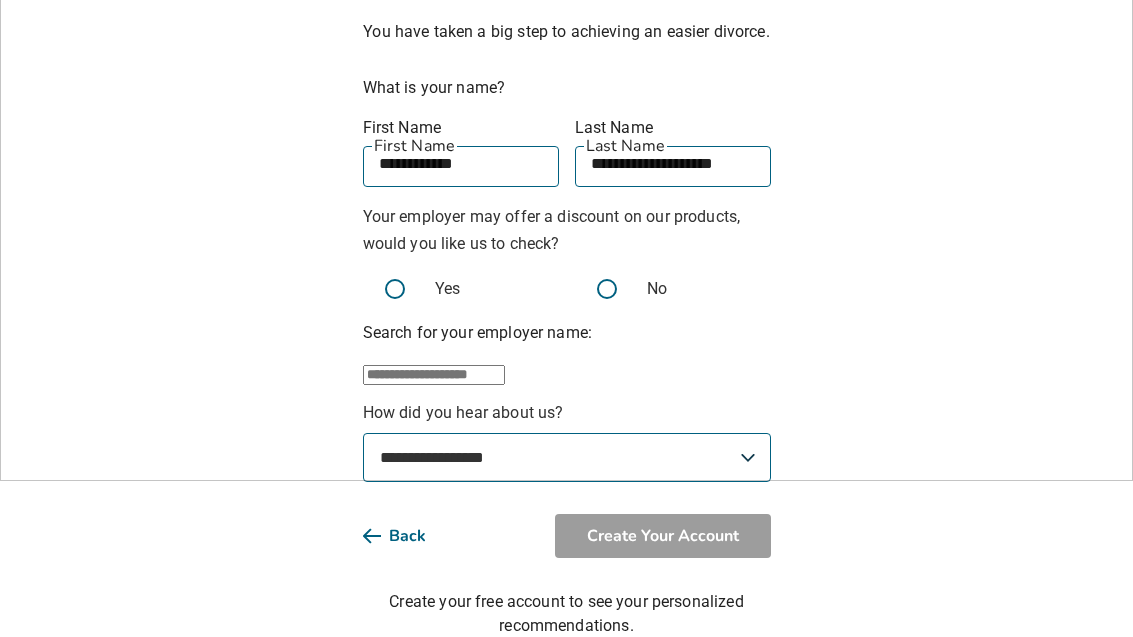 scroll, scrollTop: 152, scrollLeft: 0, axis: vertical 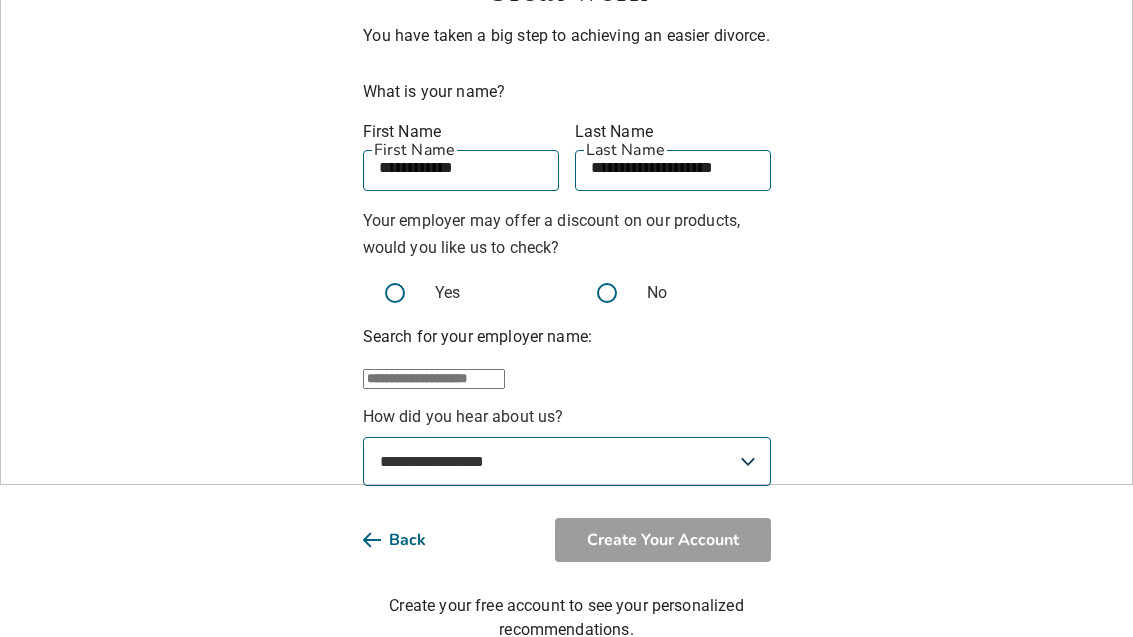 click at bounding box center (434, 379) 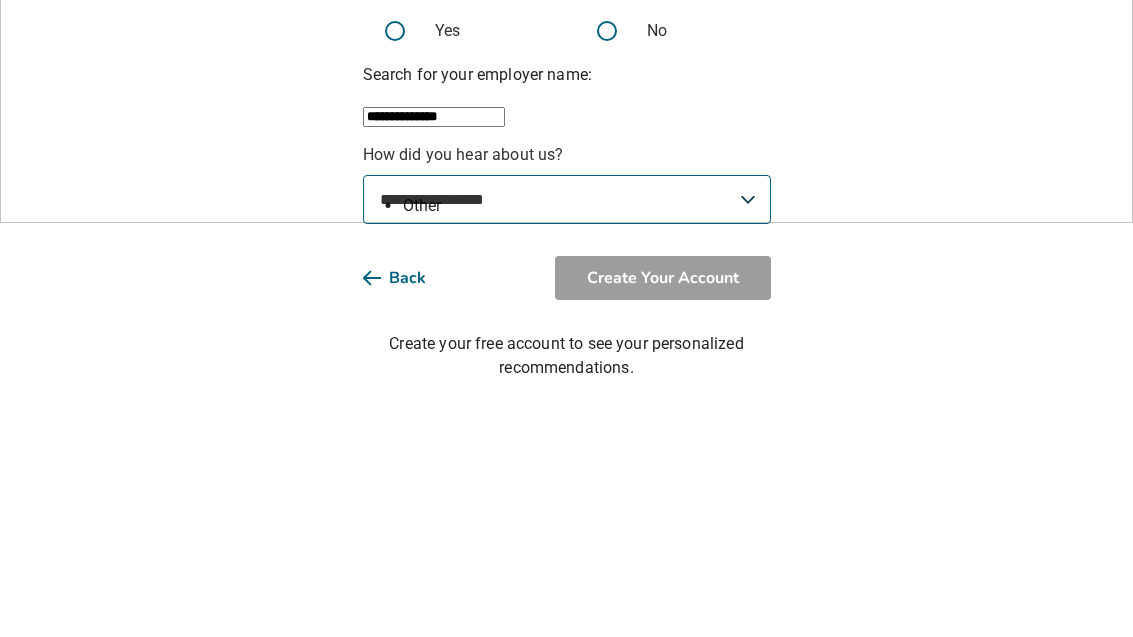 type on "**********" 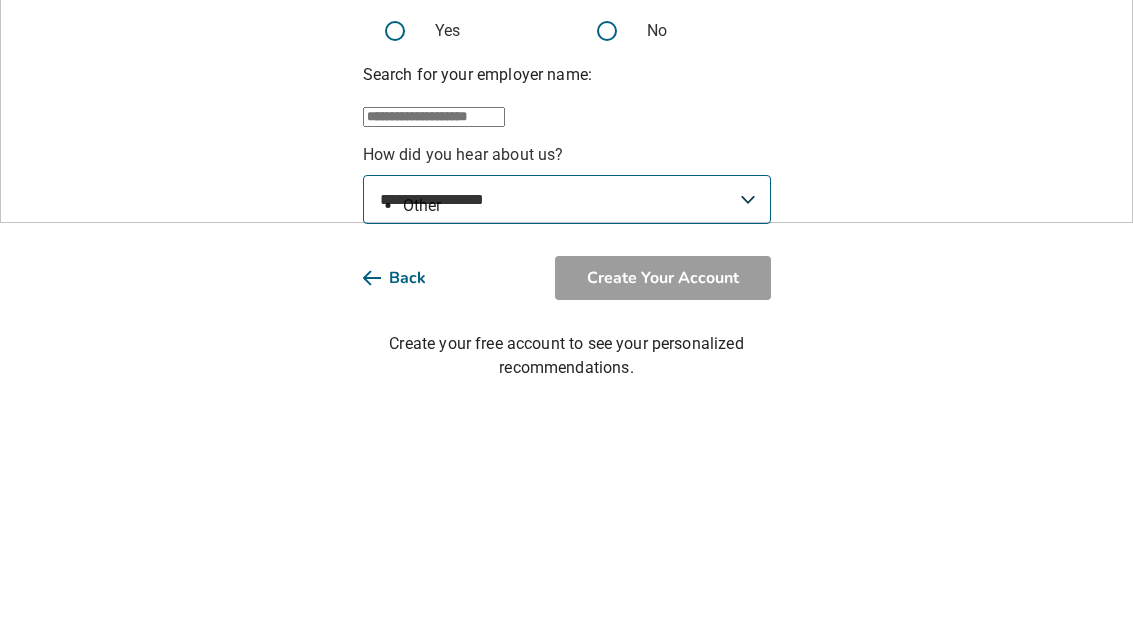 scroll, scrollTop: 180, scrollLeft: 0, axis: vertical 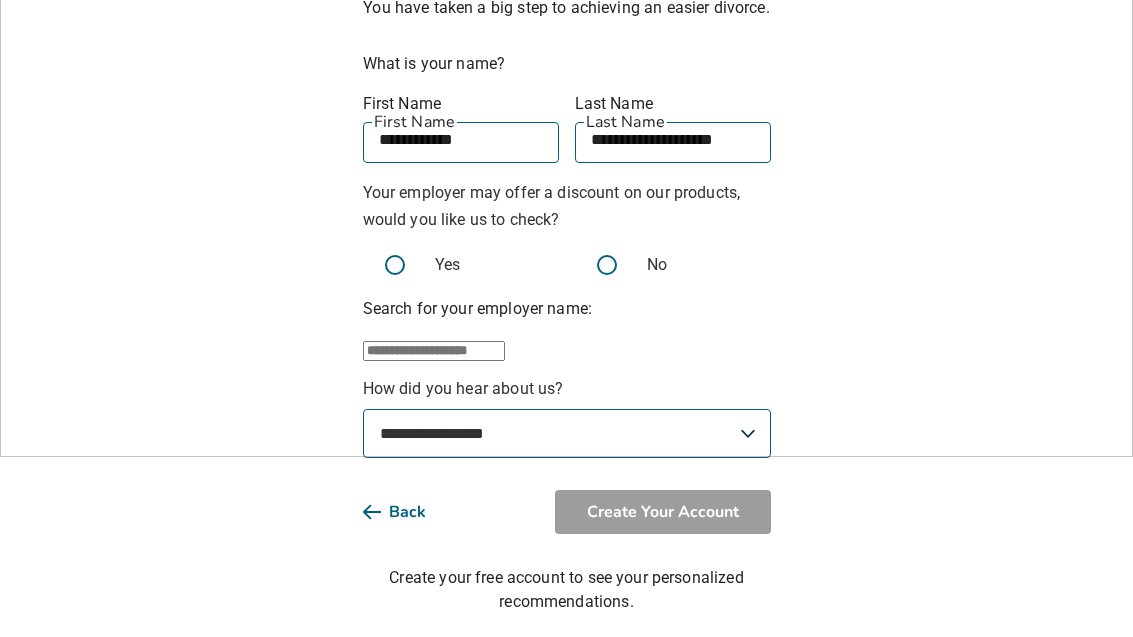 click at bounding box center (434, 351) 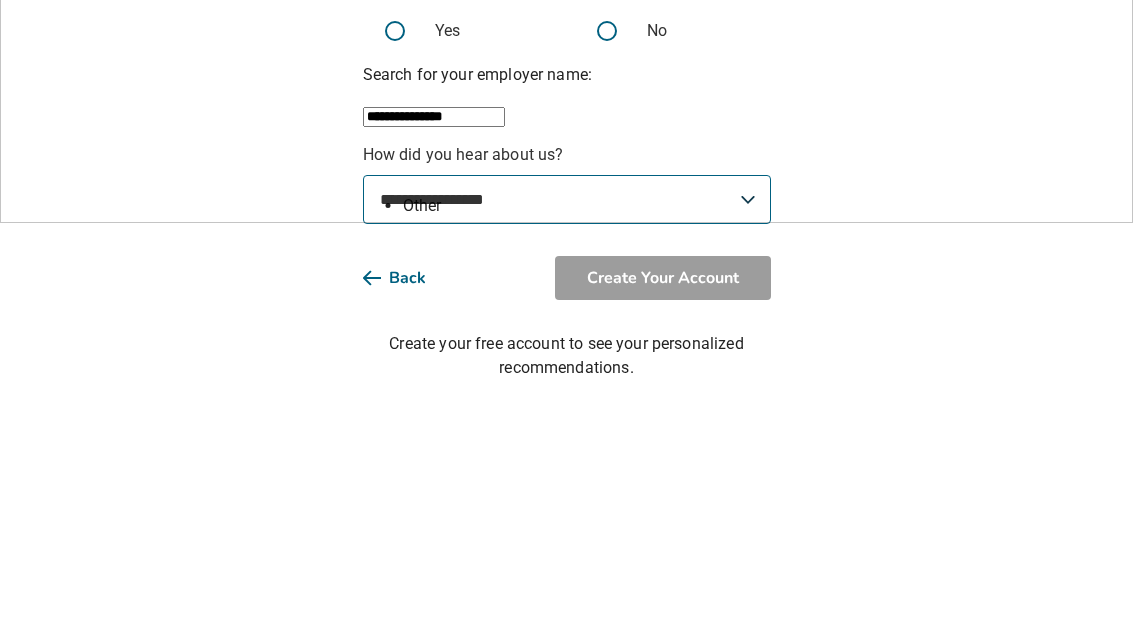 type on "**********" 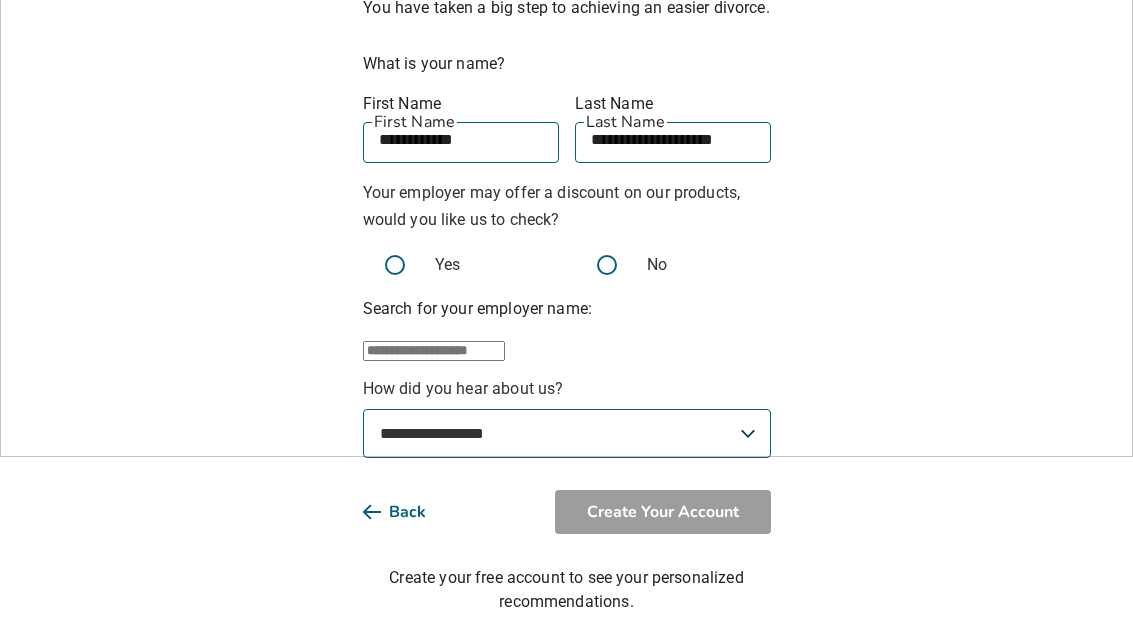 click on "**********" at bounding box center (567, 433) 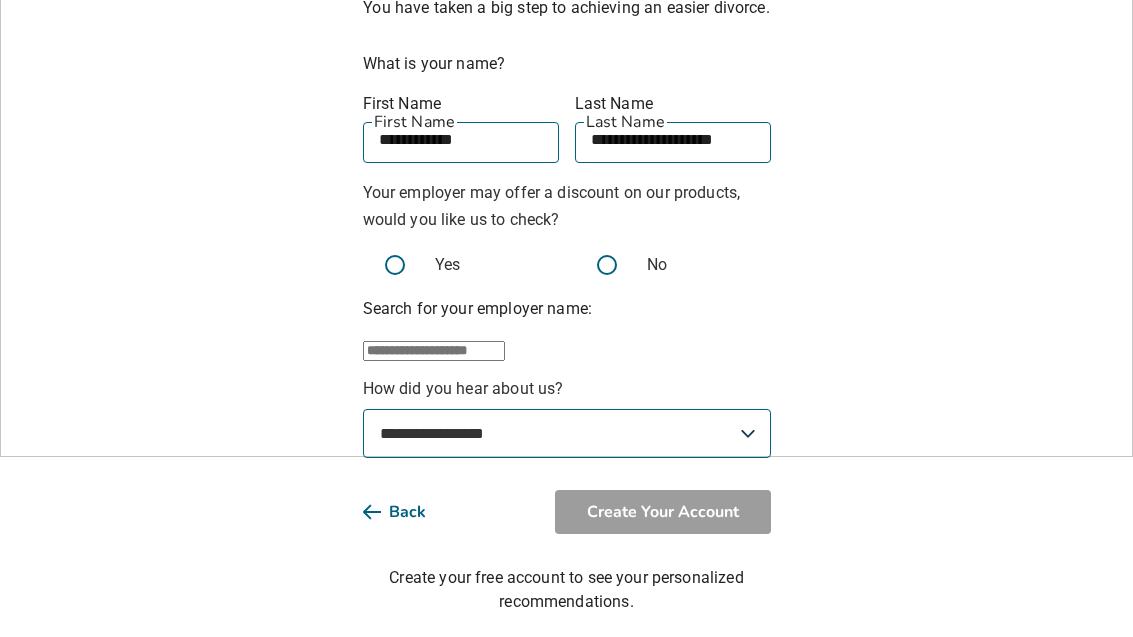select on "**********" 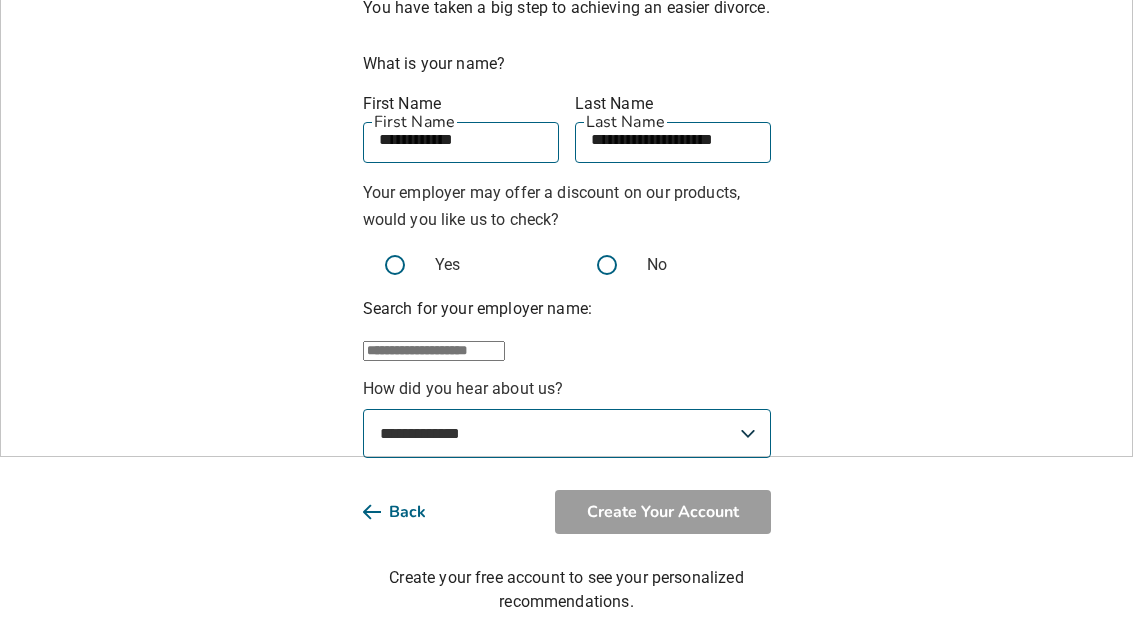click at bounding box center (607, 265) 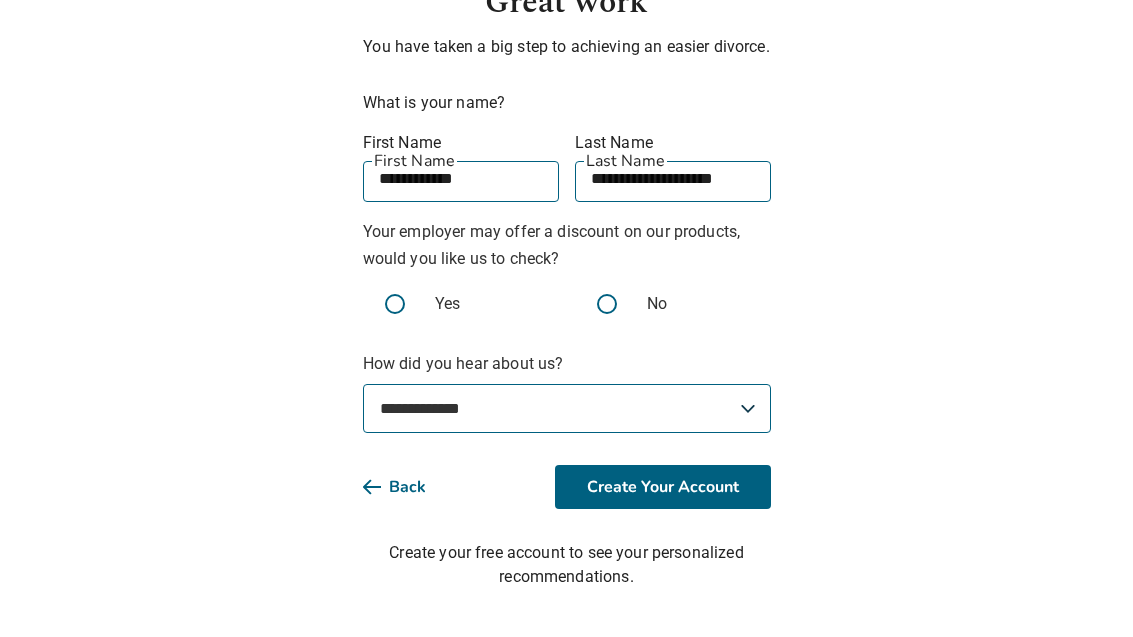 scroll, scrollTop: 77, scrollLeft: 0, axis: vertical 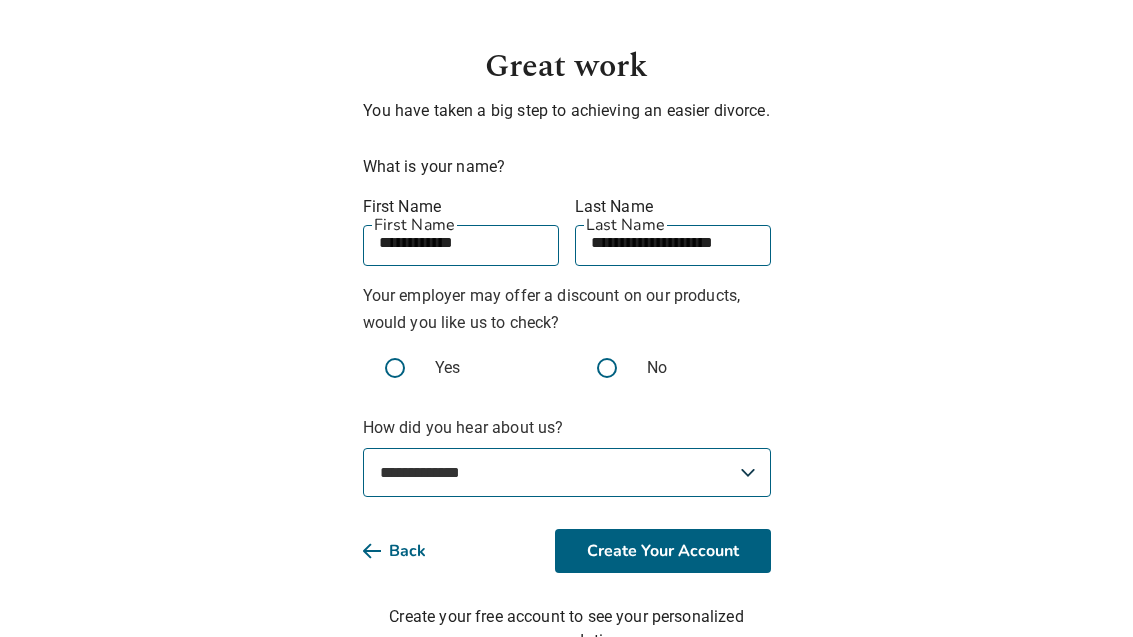 click at bounding box center [395, 368] 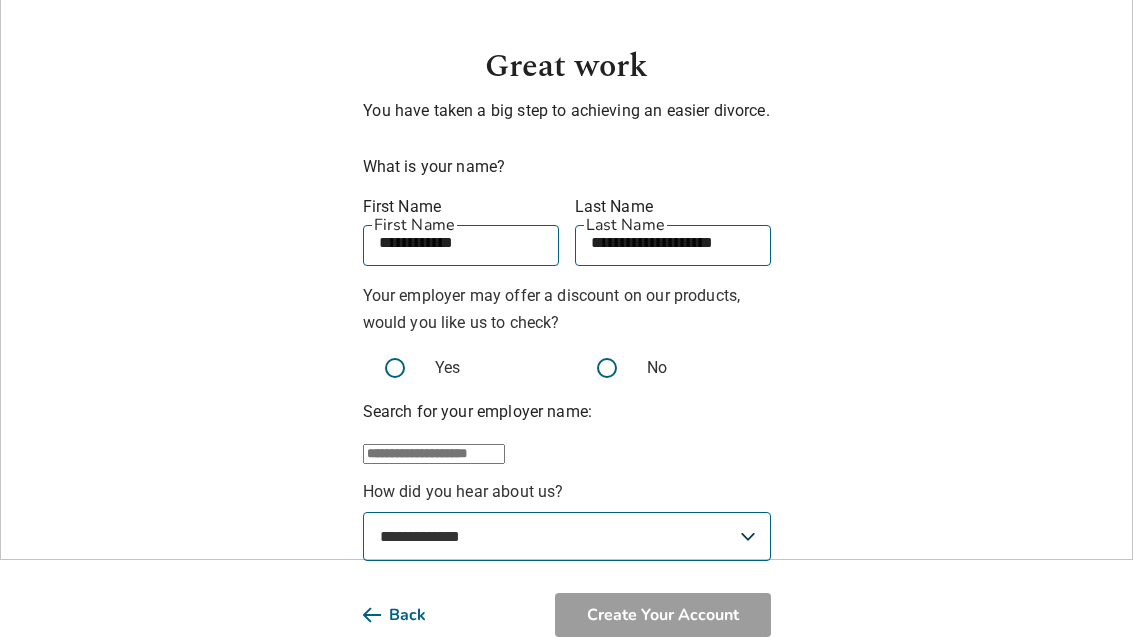 scroll, scrollTop: 180, scrollLeft: 0, axis: vertical 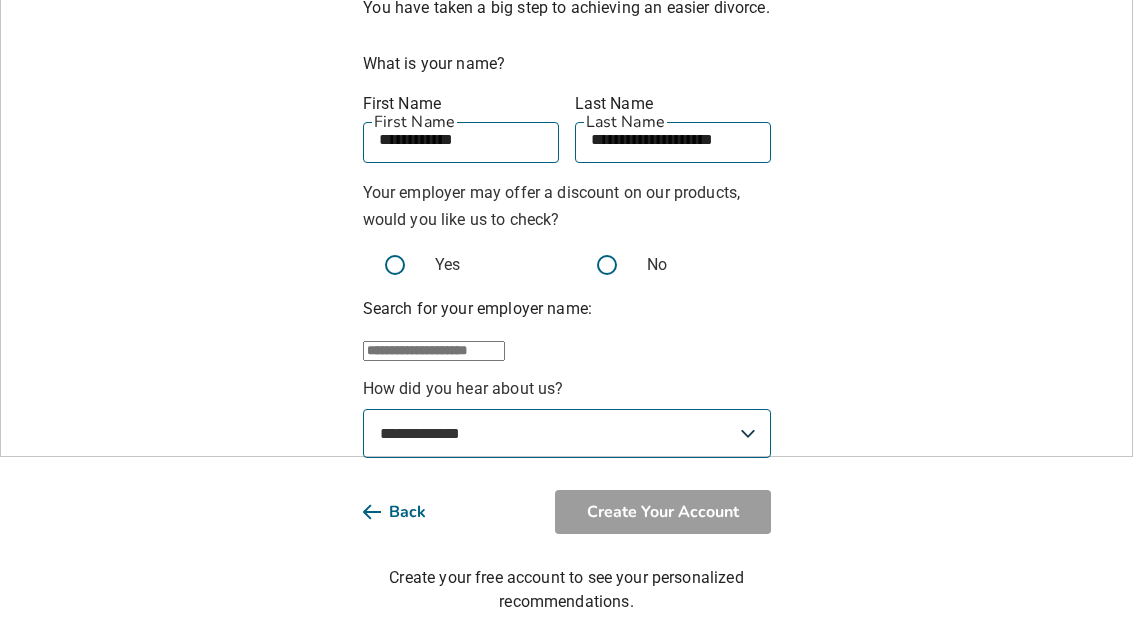 click at bounding box center (607, 265) 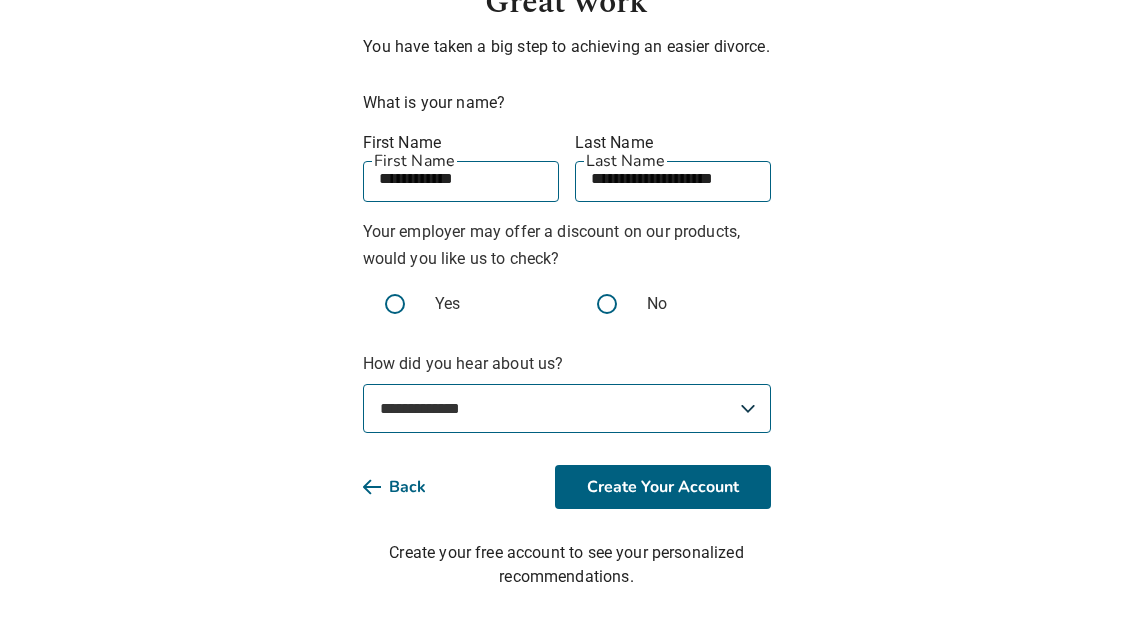 scroll, scrollTop: 77, scrollLeft: 0, axis: vertical 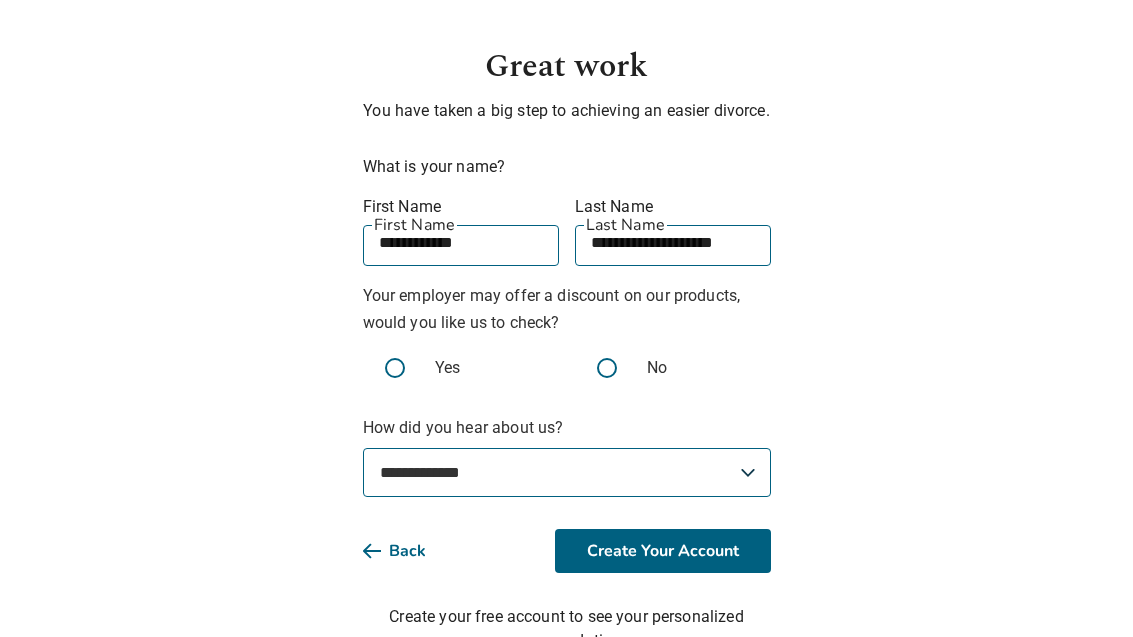 click on "Create Your Account" at bounding box center [663, 551] 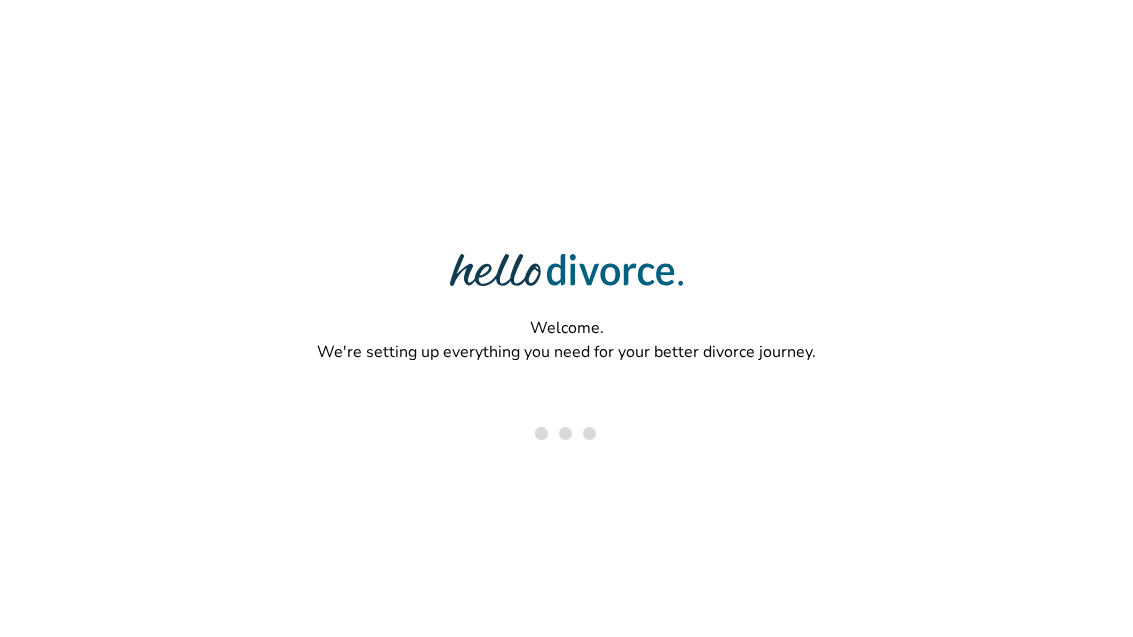 scroll, scrollTop: 0, scrollLeft: 0, axis: both 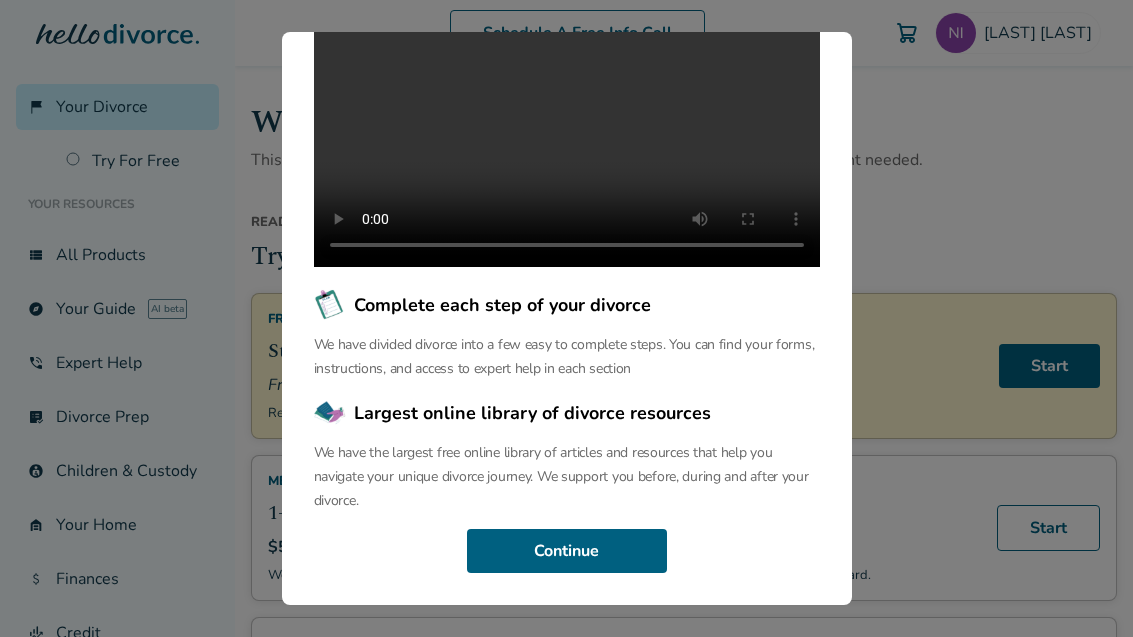 click on "Continue" at bounding box center (567, 551) 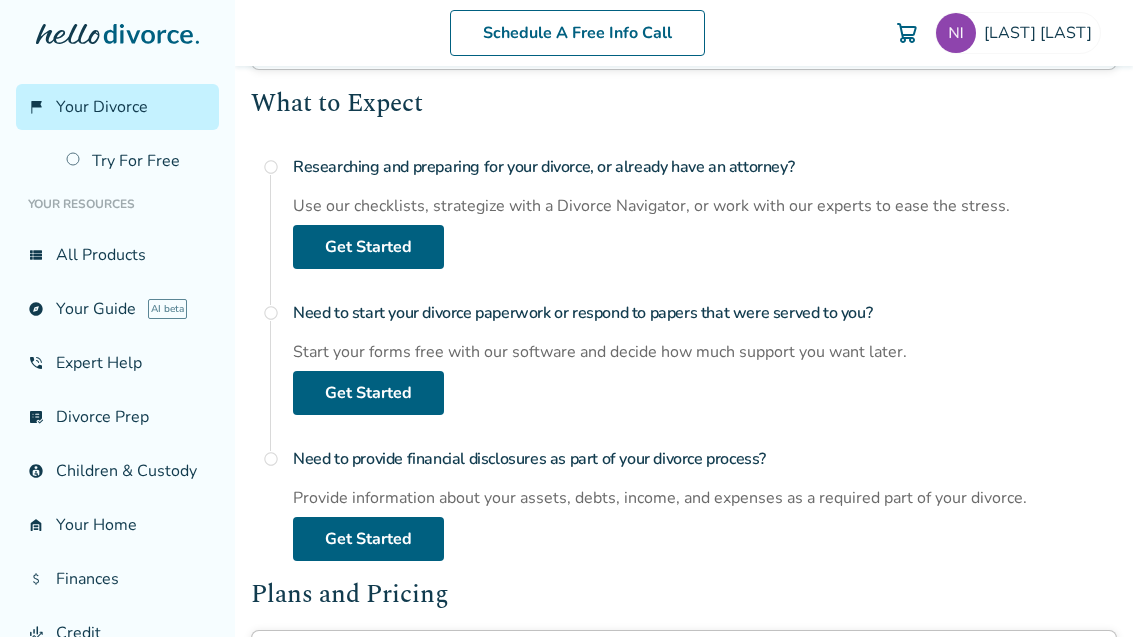 scroll, scrollTop: 707, scrollLeft: 0, axis: vertical 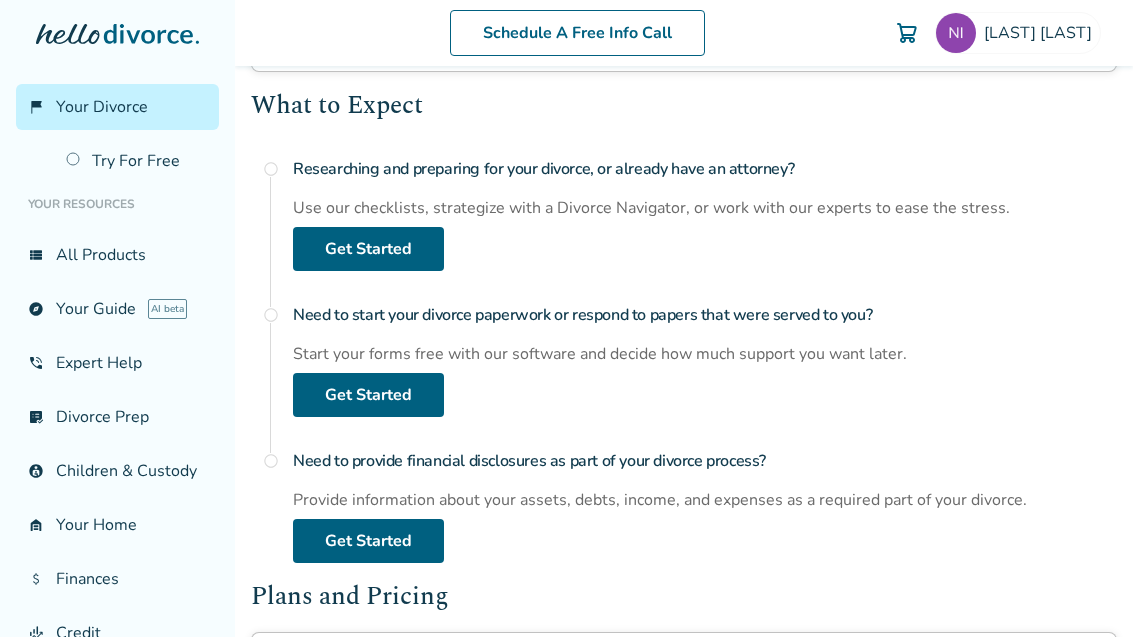 click on "Try For Free" at bounding box center (136, 161) 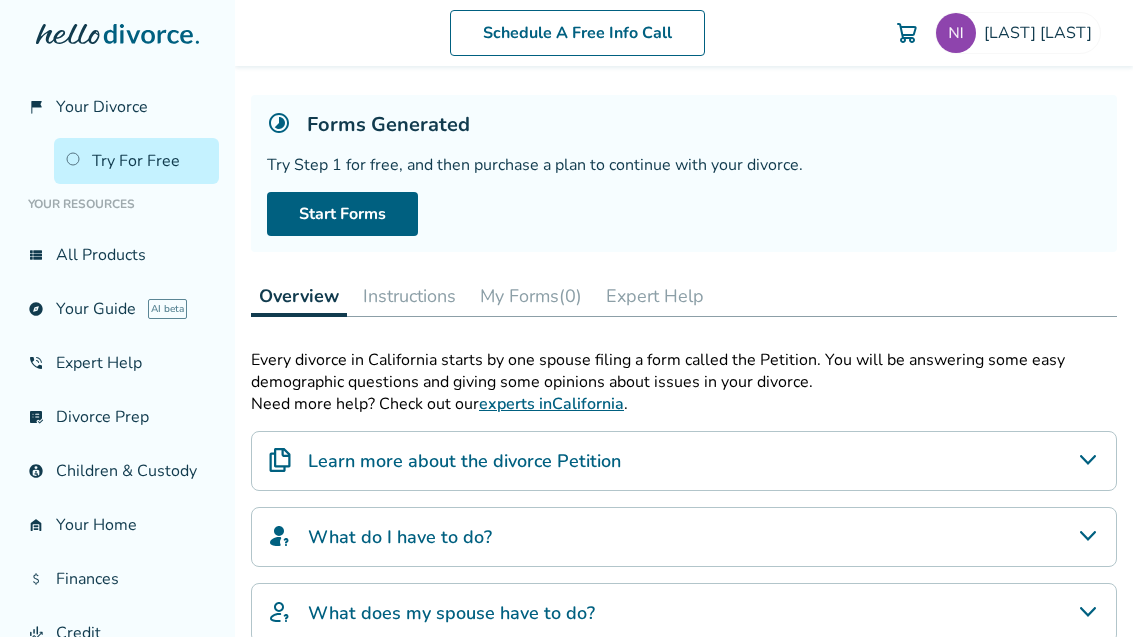 scroll, scrollTop: 246, scrollLeft: 0, axis: vertical 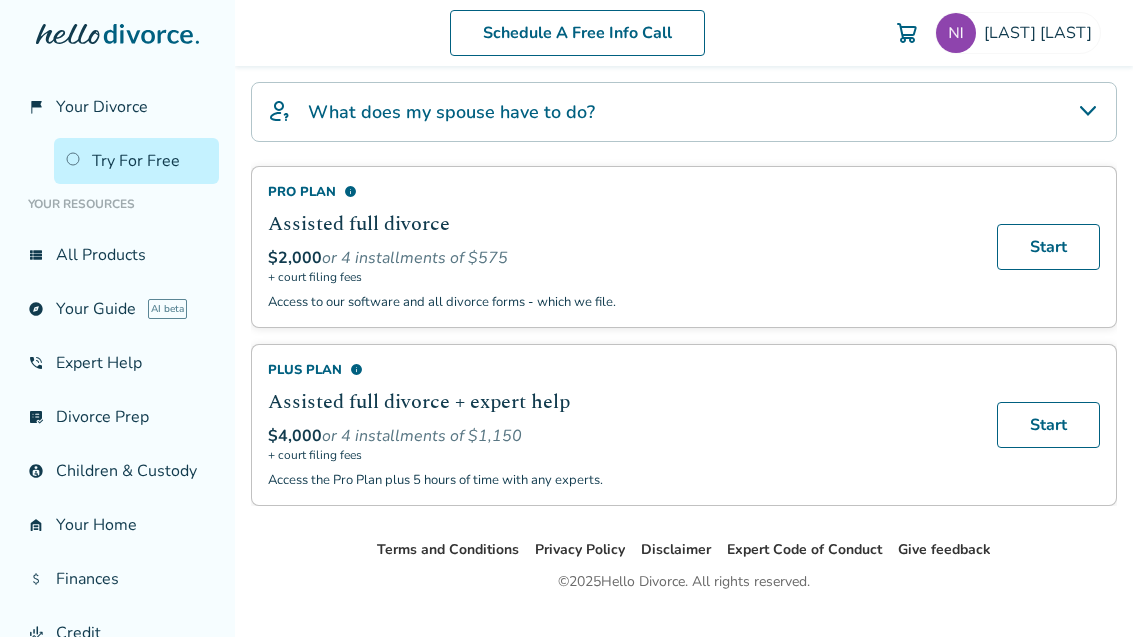 click on "explore Your Guide AI beta" at bounding box center (117, 309) 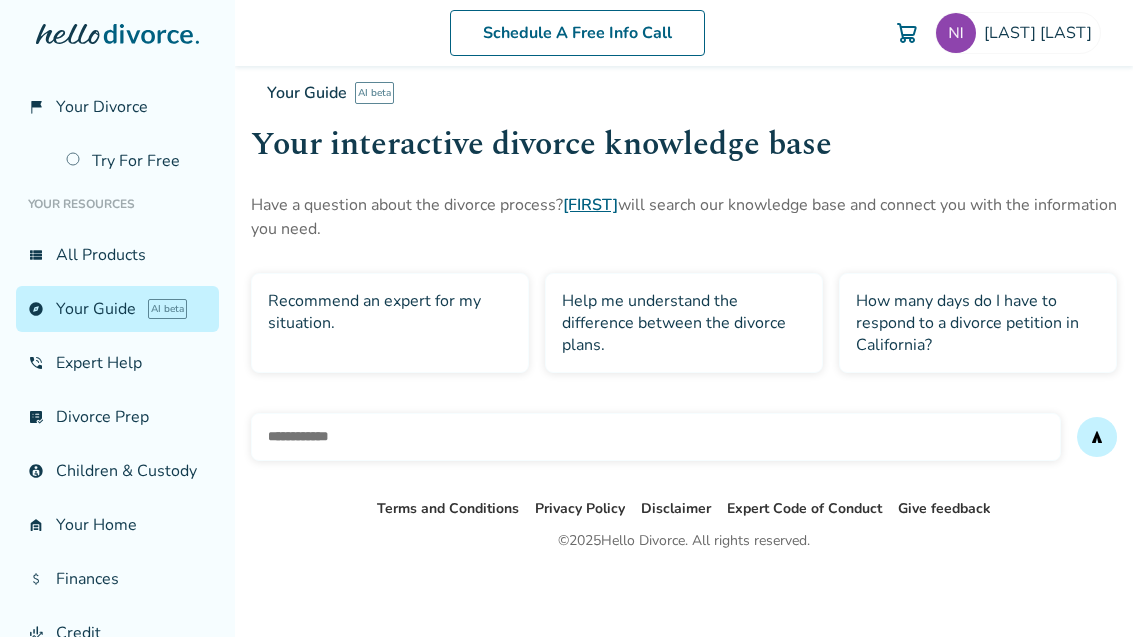 scroll, scrollTop: 134, scrollLeft: 0, axis: vertical 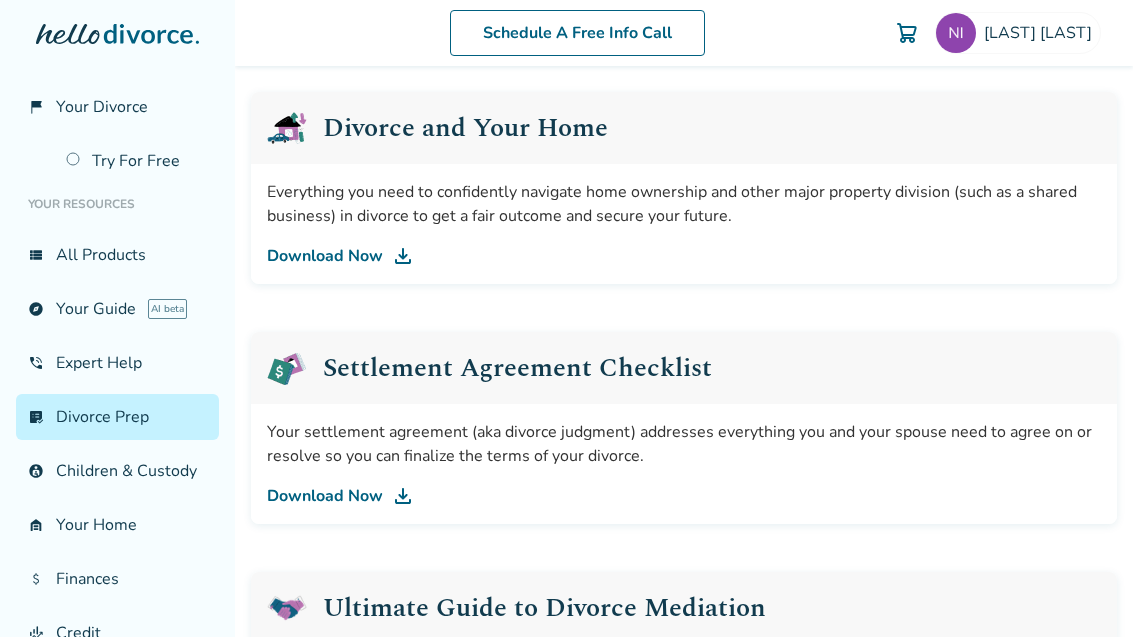 click on "phone_in_talk Expert Help" at bounding box center [117, 363] 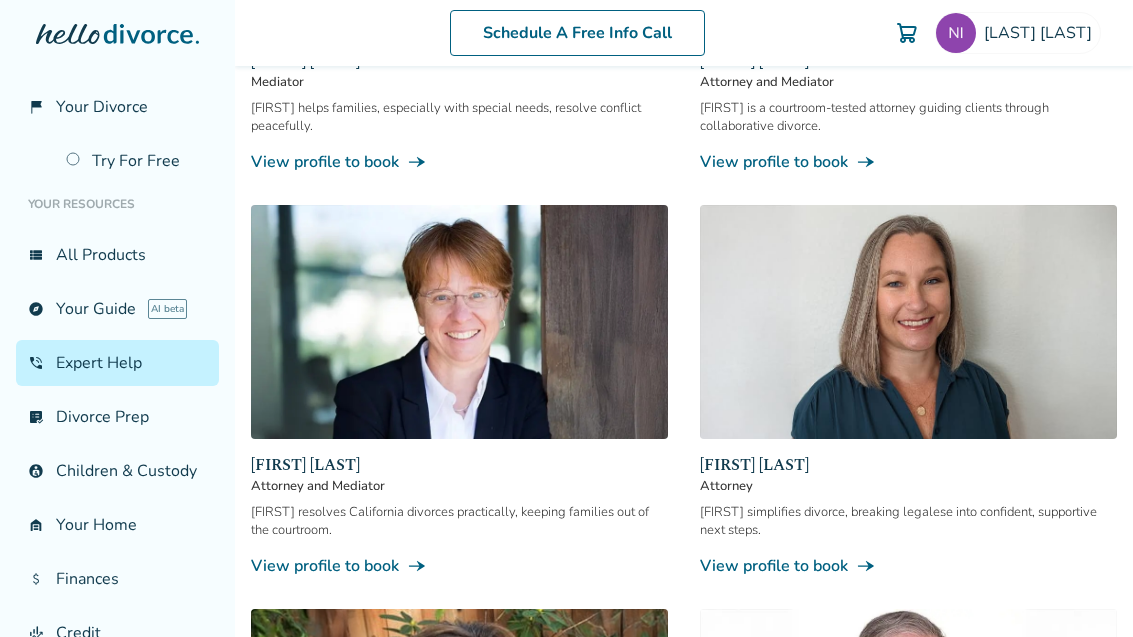 scroll, scrollTop: 98, scrollLeft: 0, axis: vertical 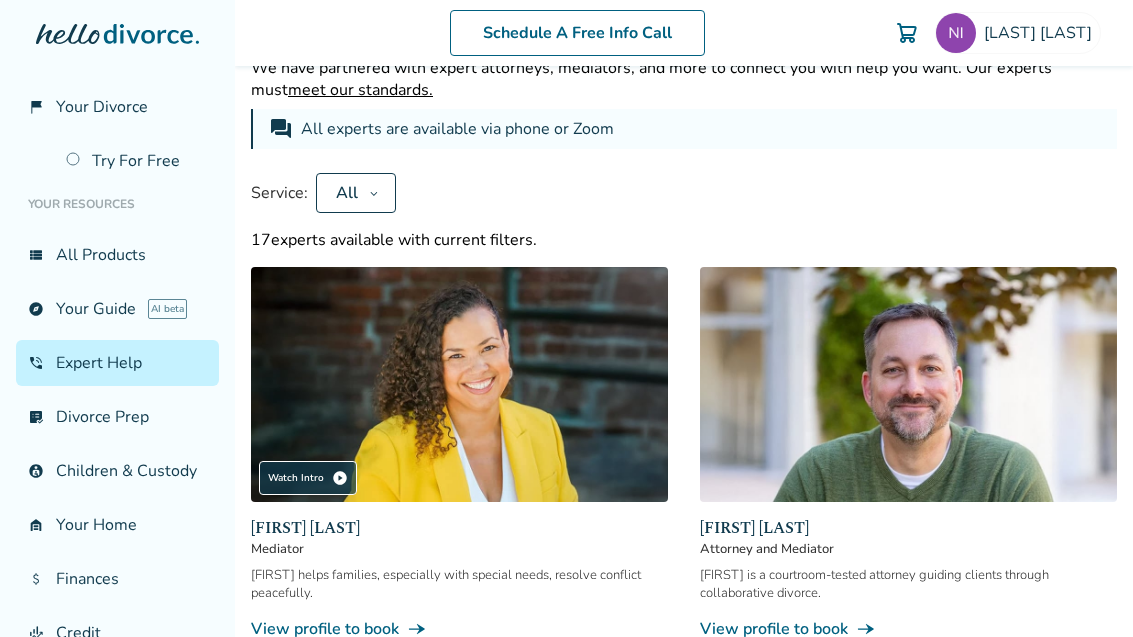 click on "explore Your Guide AI beta" at bounding box center [117, 309] 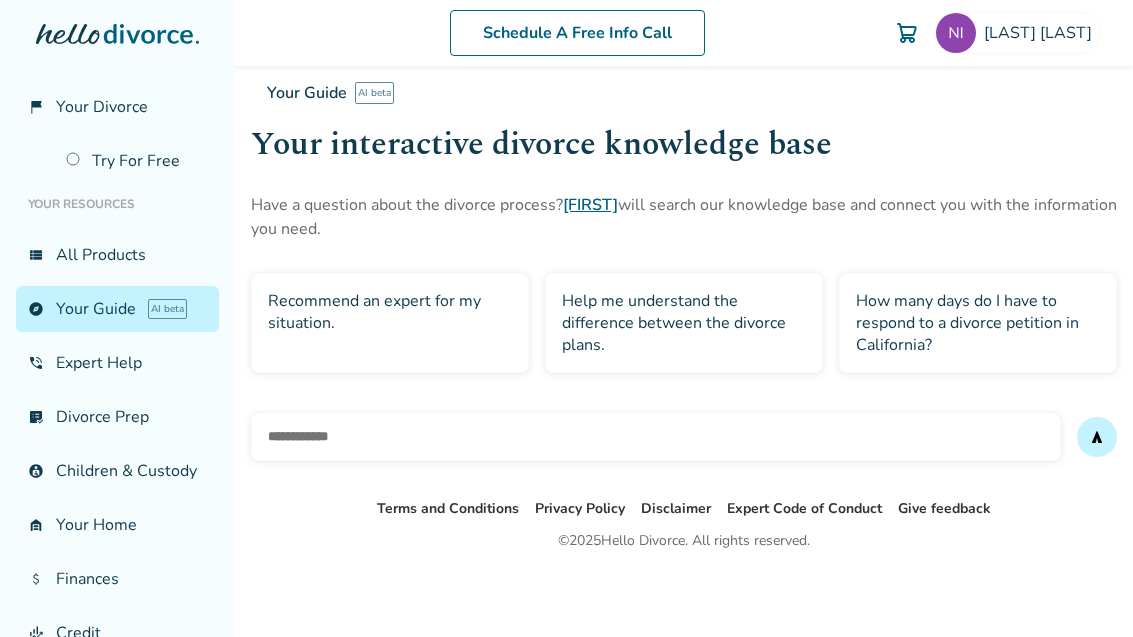click on "phone_in_talk Expert Help" at bounding box center [117, 363] 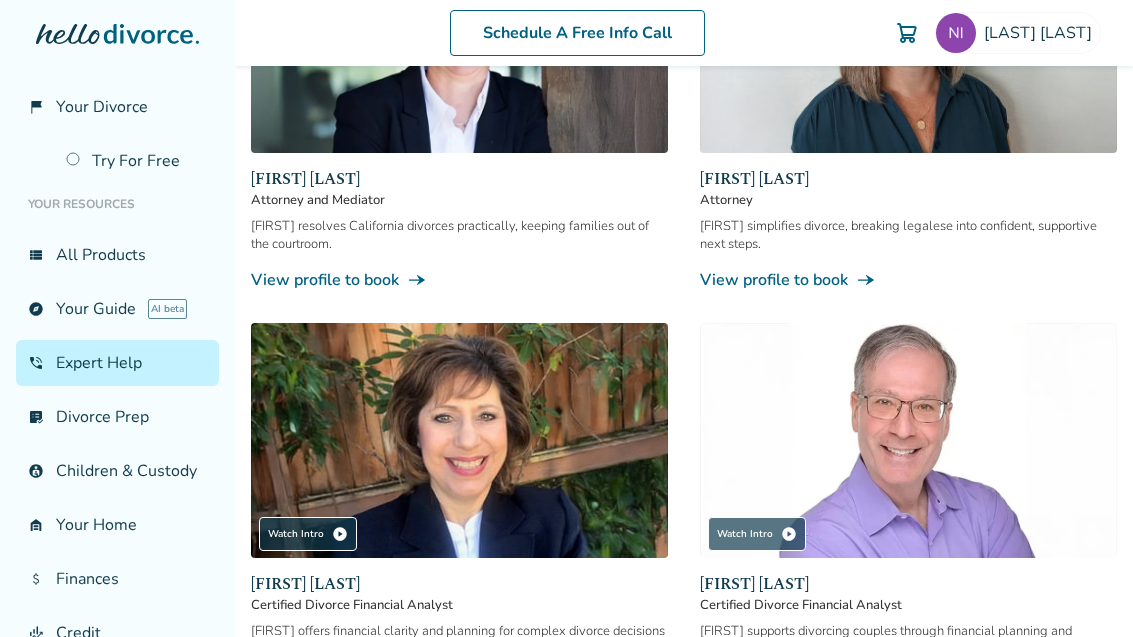 scroll, scrollTop: 860, scrollLeft: 0, axis: vertical 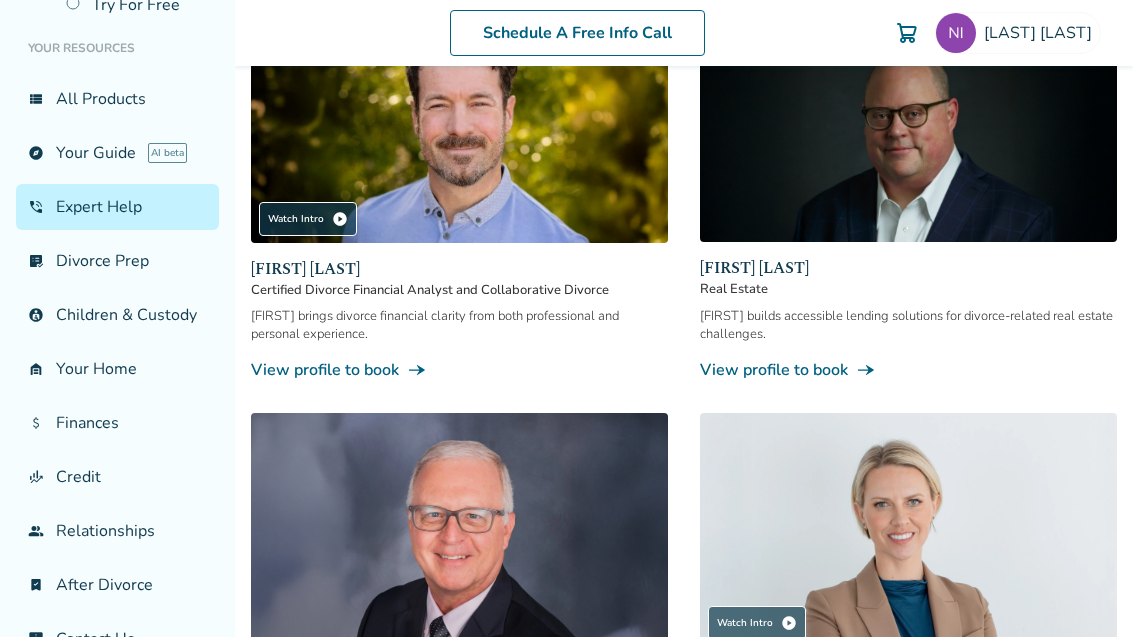 click on "list_alt_check Divorce Prep" at bounding box center [117, 261] 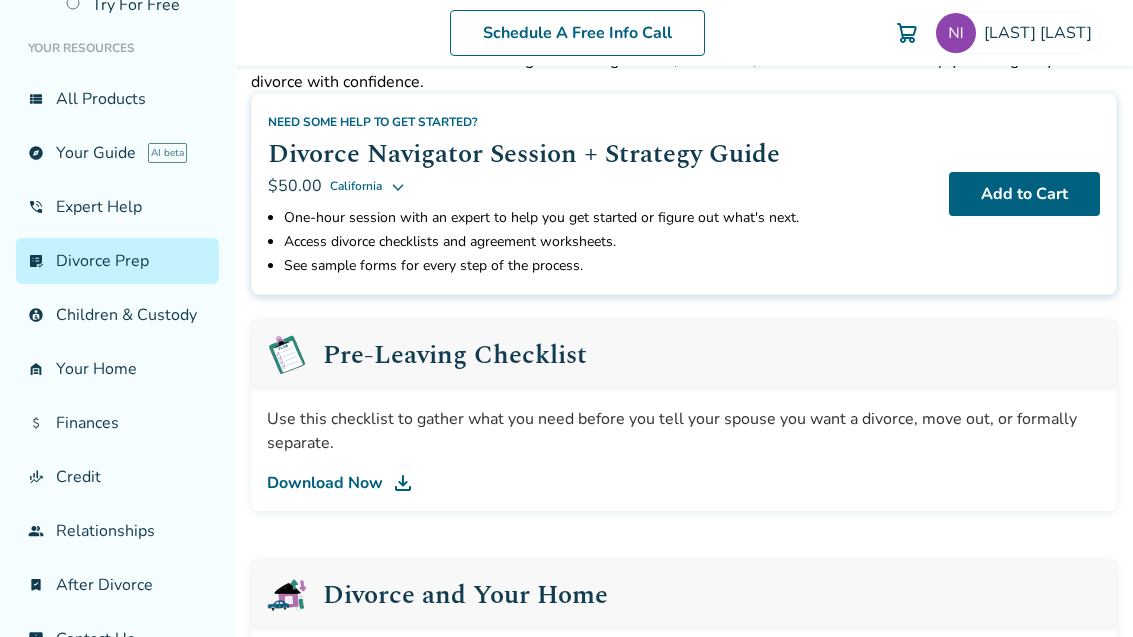 click on "phone_in_talk Expert Help" at bounding box center [117, 207] 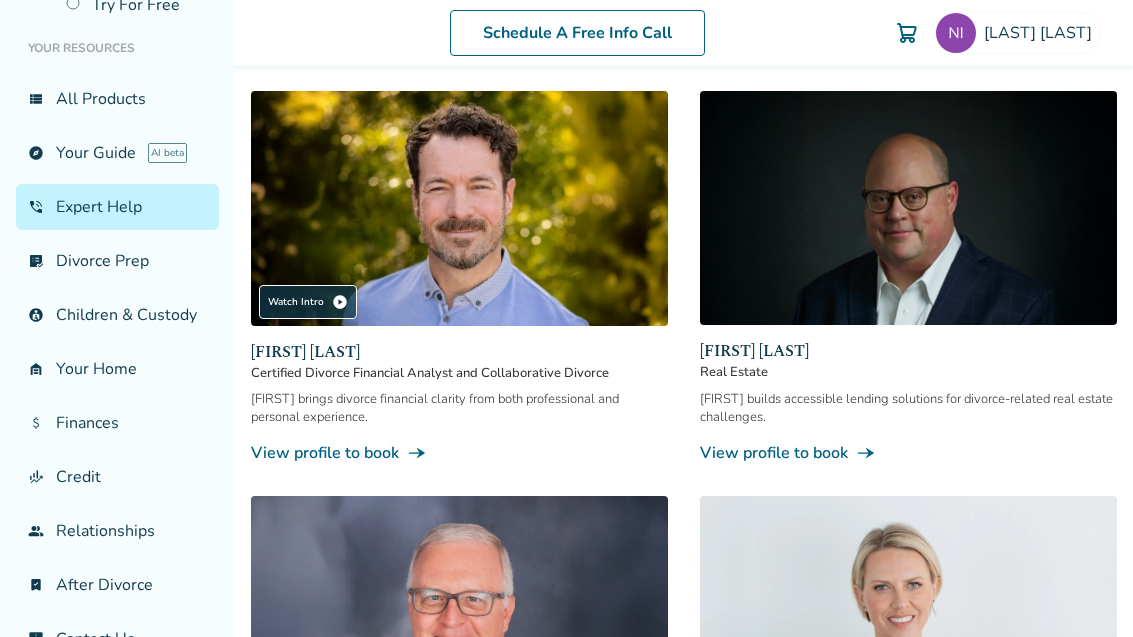 scroll, scrollTop: 1894, scrollLeft: 0, axis: vertical 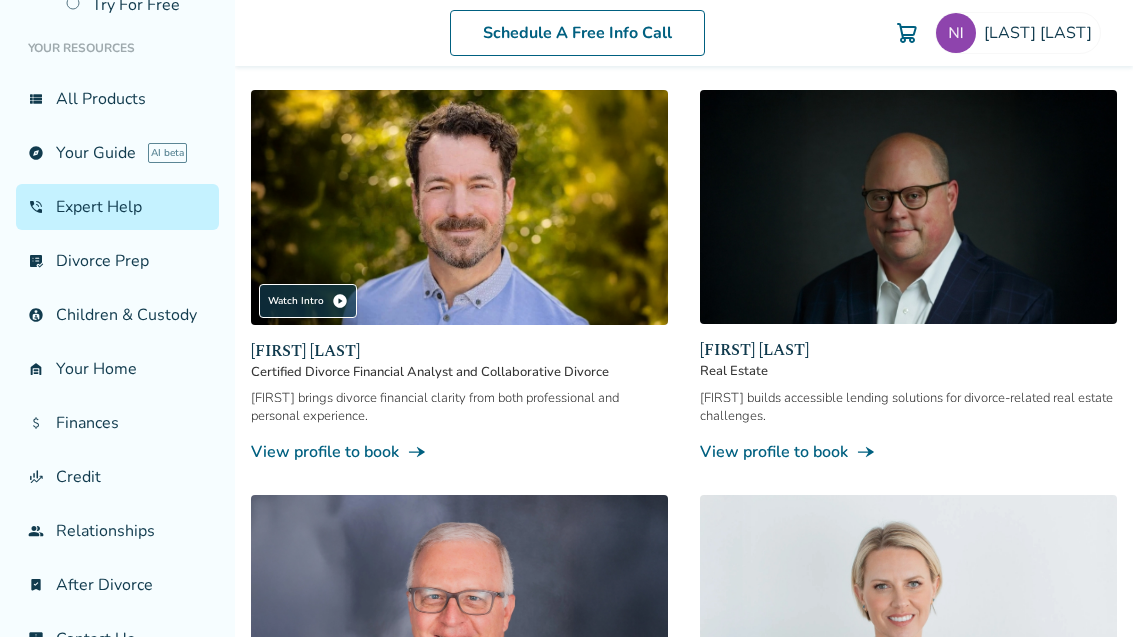 click on "list_alt_check Divorce Prep" at bounding box center (117, 261) 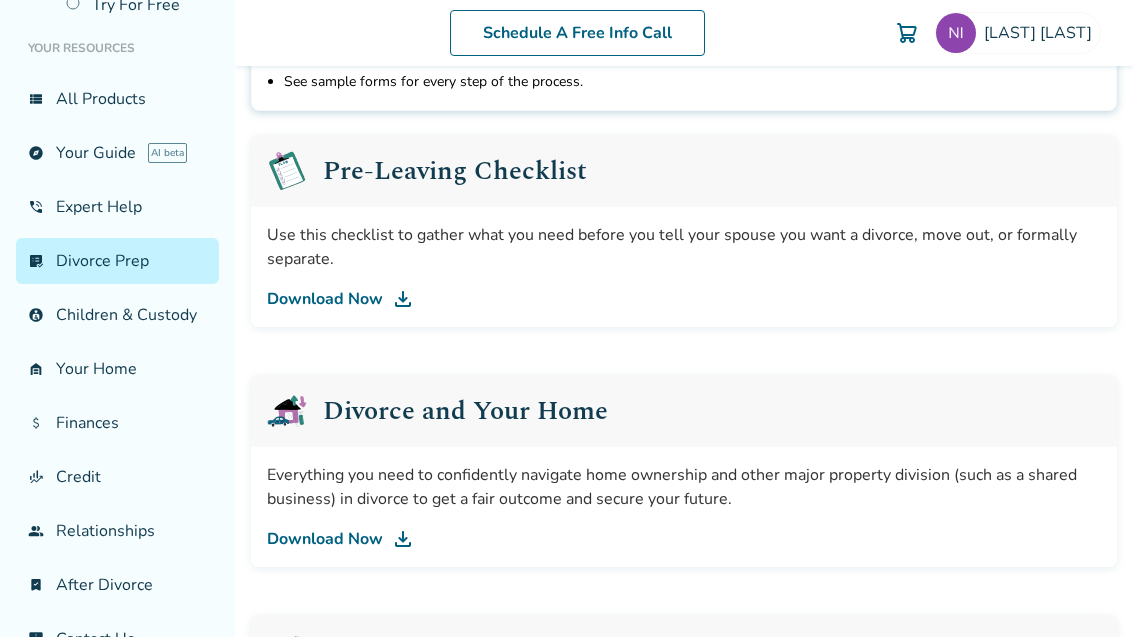 scroll, scrollTop: 281, scrollLeft: 0, axis: vertical 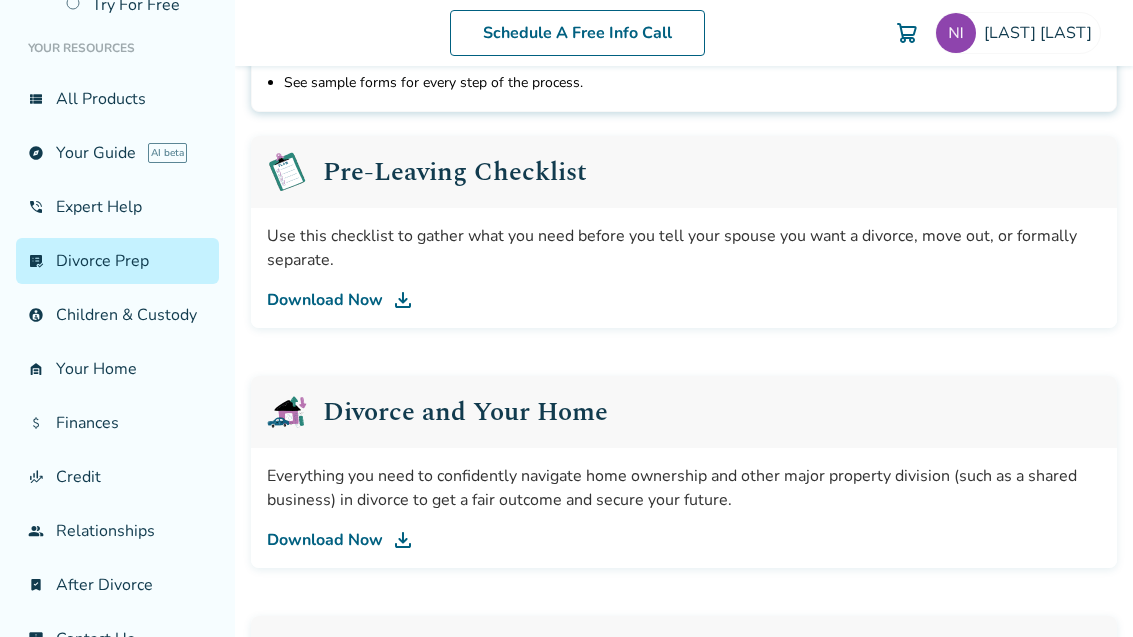 click on "Download Now" at bounding box center [684, 300] 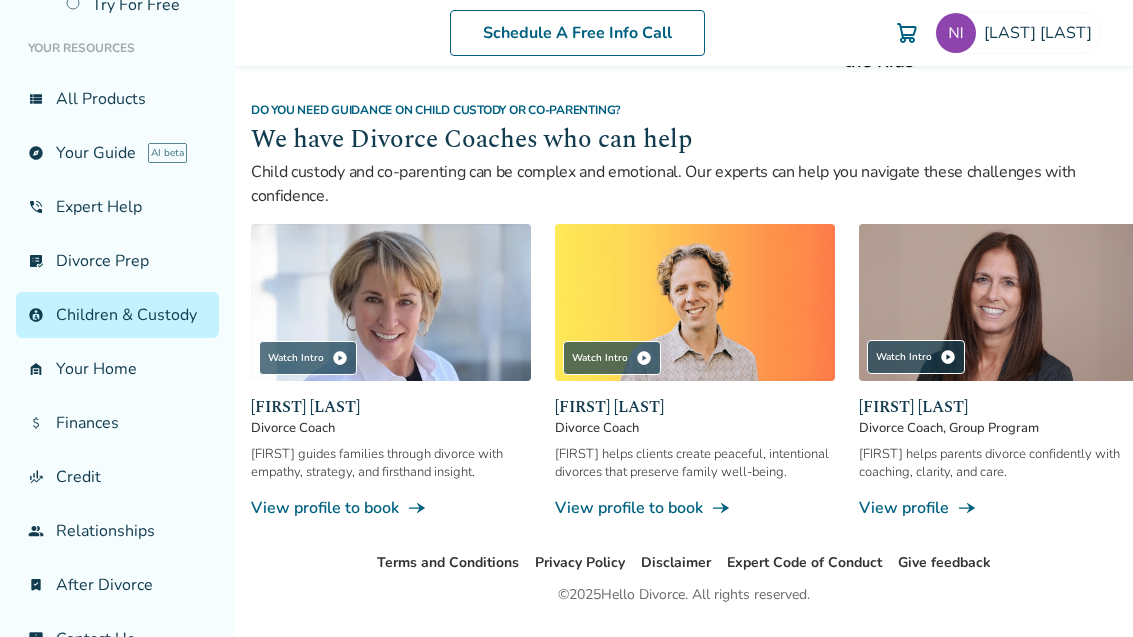 scroll, scrollTop: 1052, scrollLeft: 0, axis: vertical 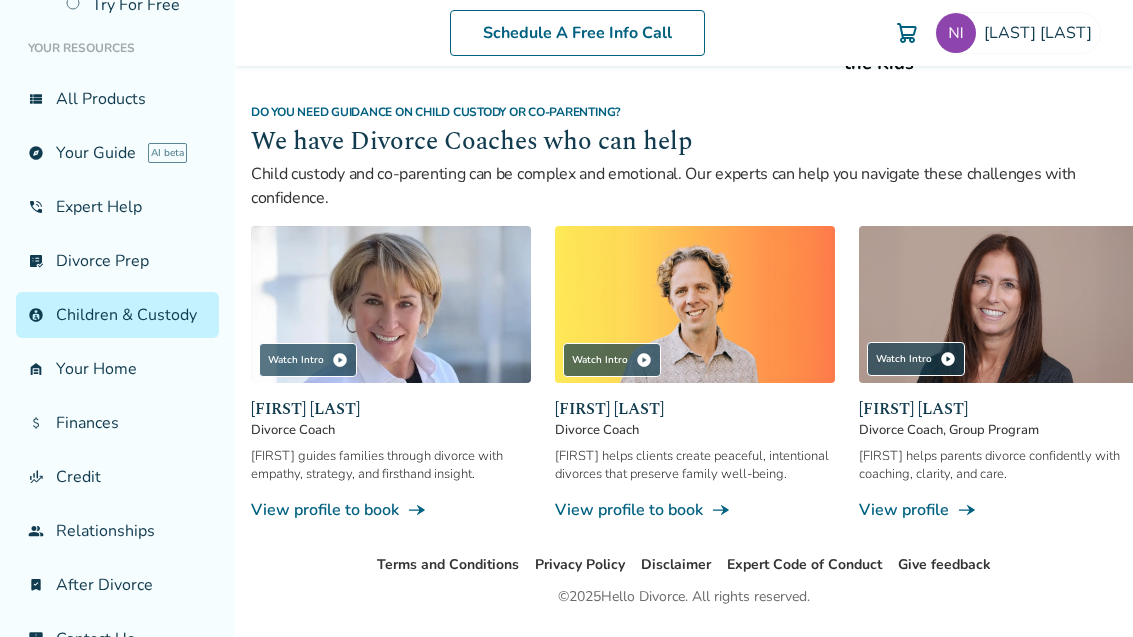 click on "garage_home Your Home" at bounding box center (117, 369) 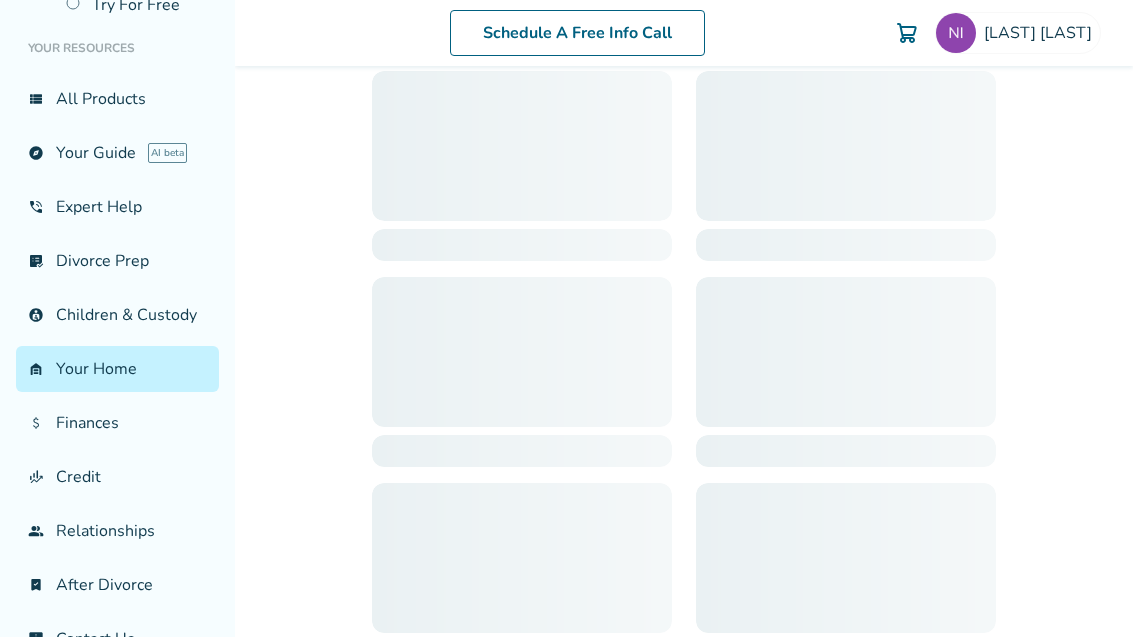 scroll, scrollTop: 98, scrollLeft: 0, axis: vertical 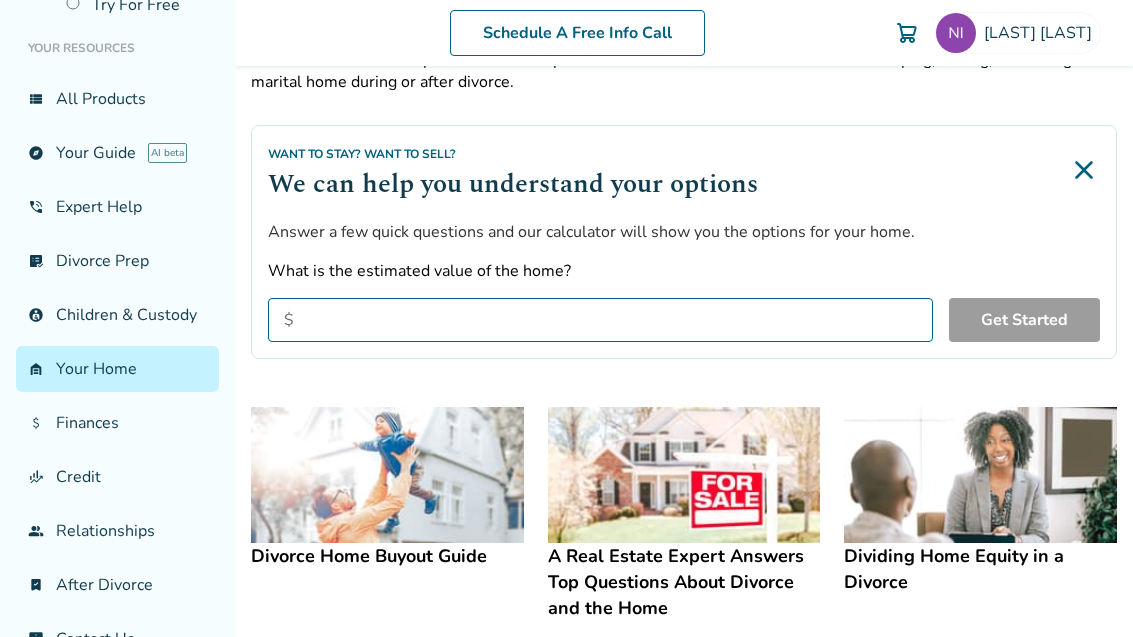 click on "What is the estimated value of the home?" at bounding box center (600, 320) 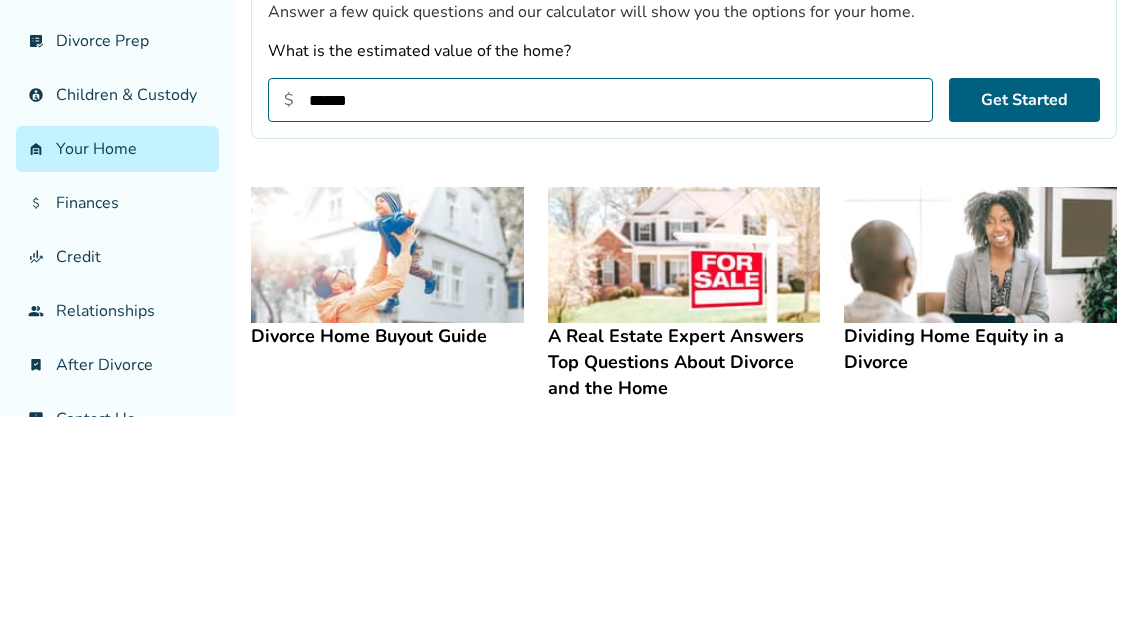 type on "*******" 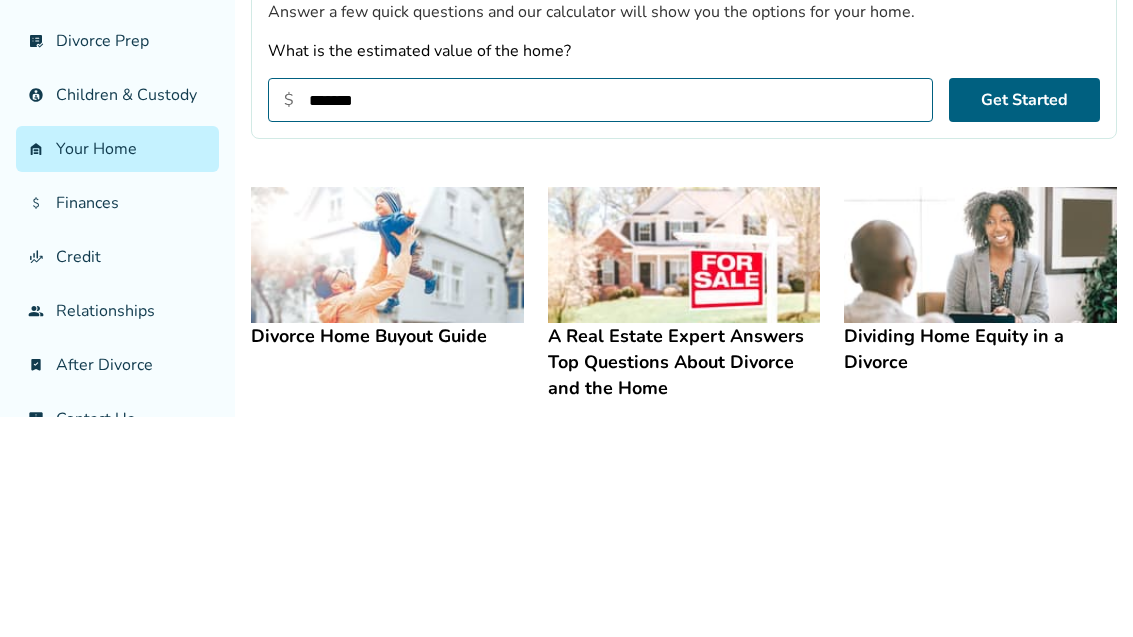 click on "Get Started" at bounding box center (1024, 320) 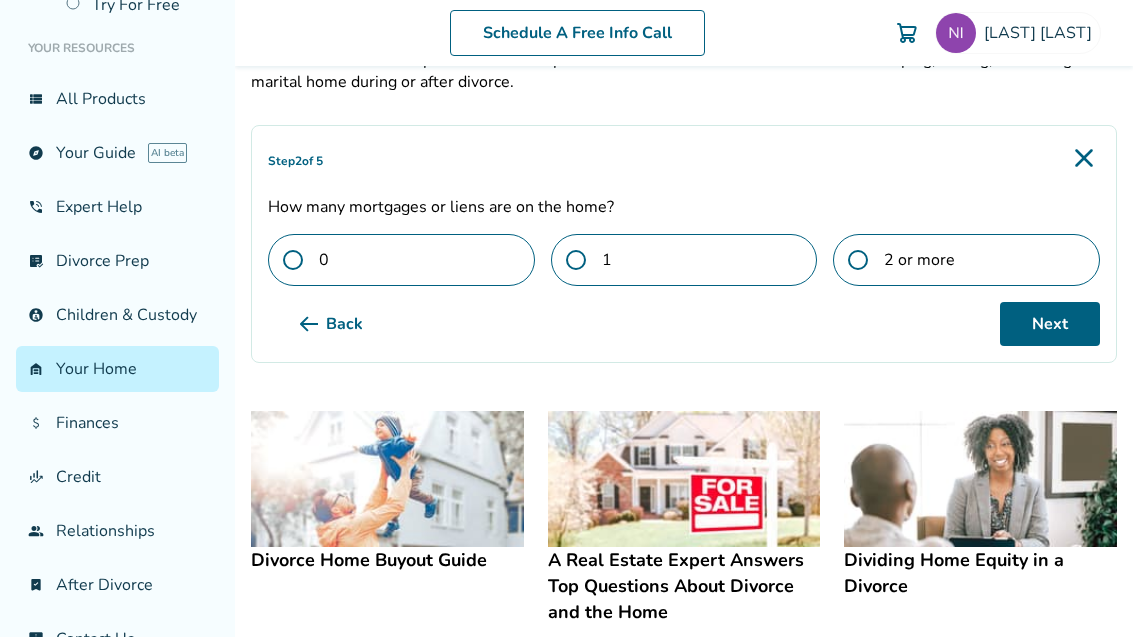 click on "1" at bounding box center (684, 260) 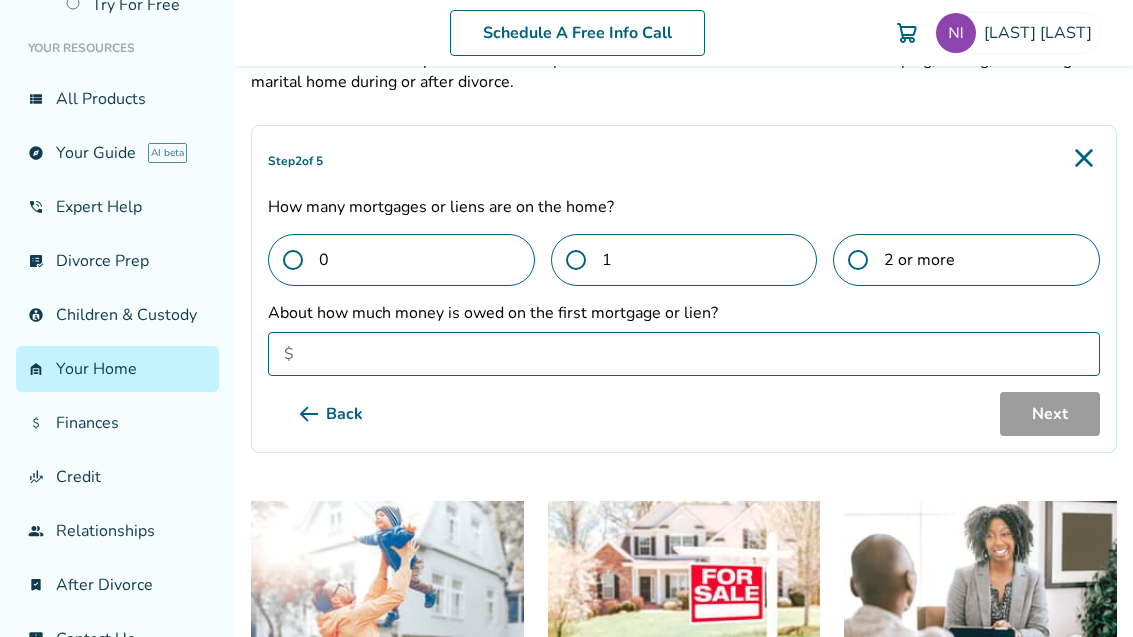 click on "About how much money is owed on the first mortgage or lien?" at bounding box center (684, 354) 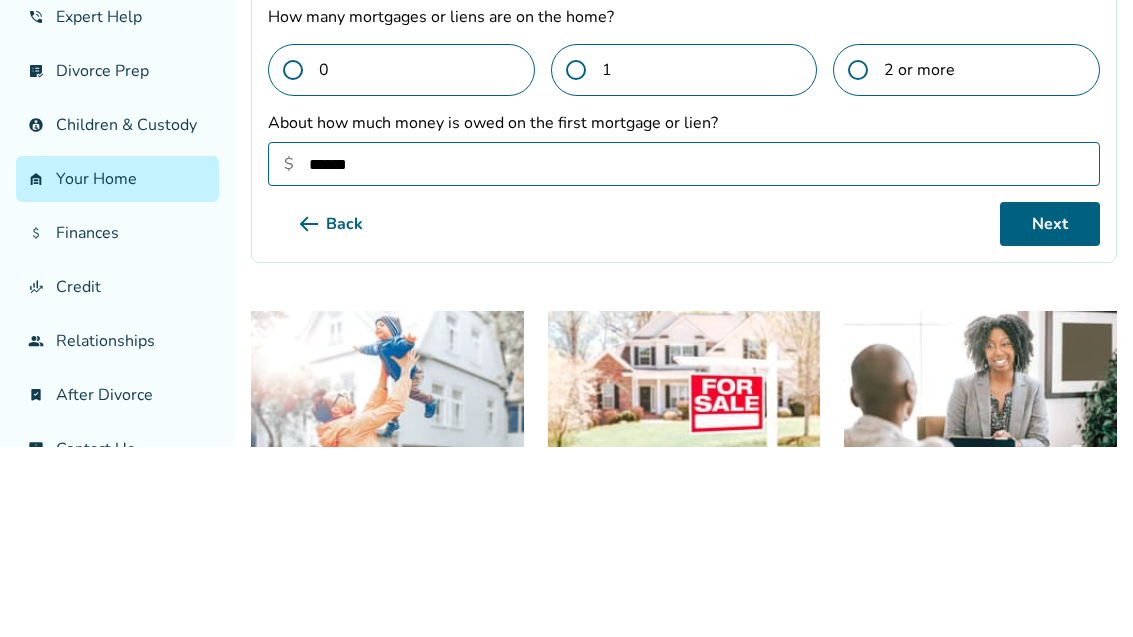 type on "*******" 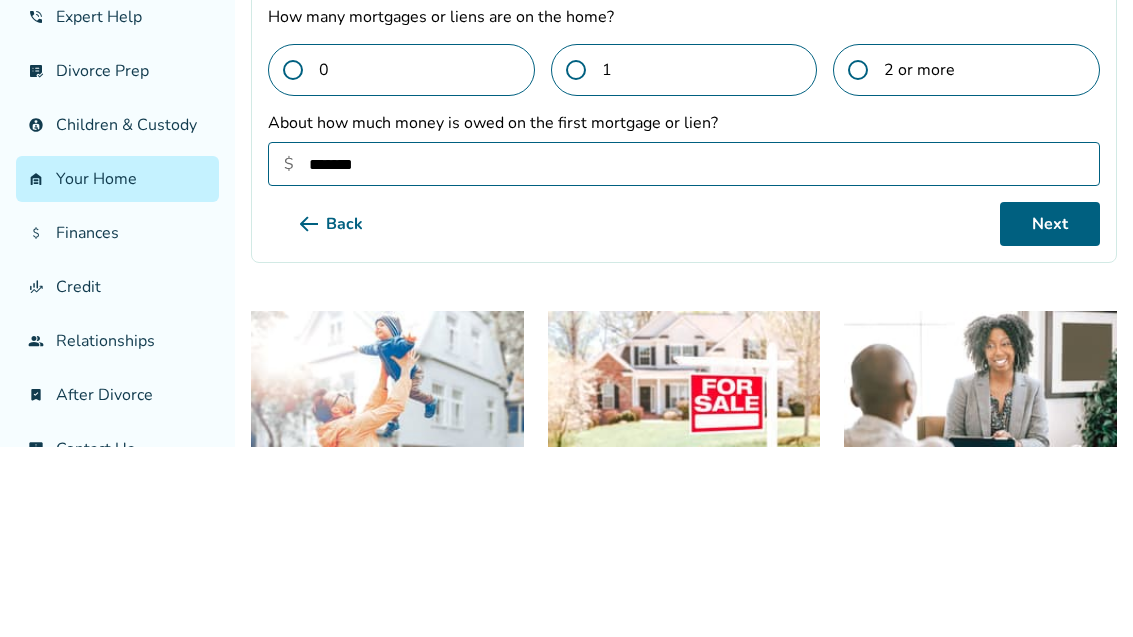 click on "Next" at bounding box center (1050, 414) 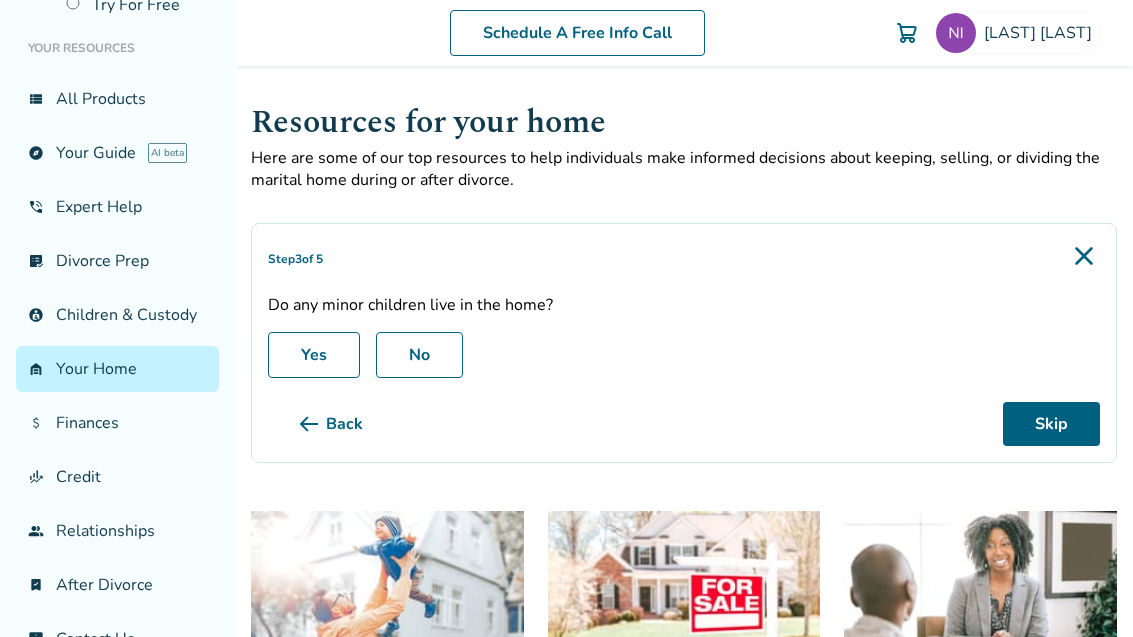 scroll, scrollTop: 0, scrollLeft: 0, axis: both 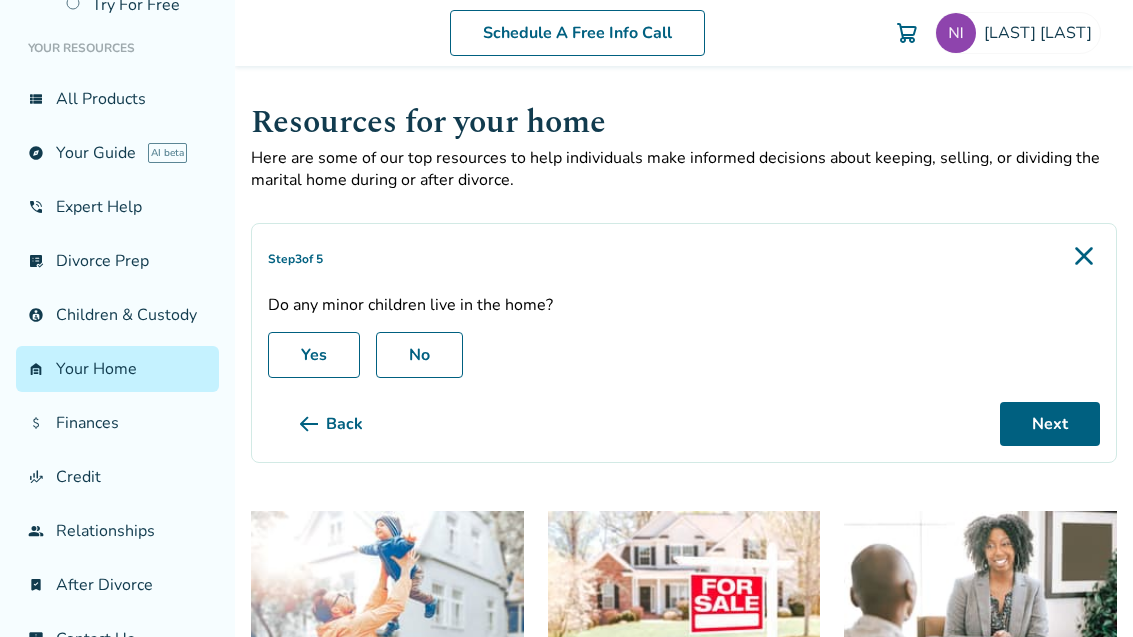 click on "Yes" at bounding box center (314, 355) 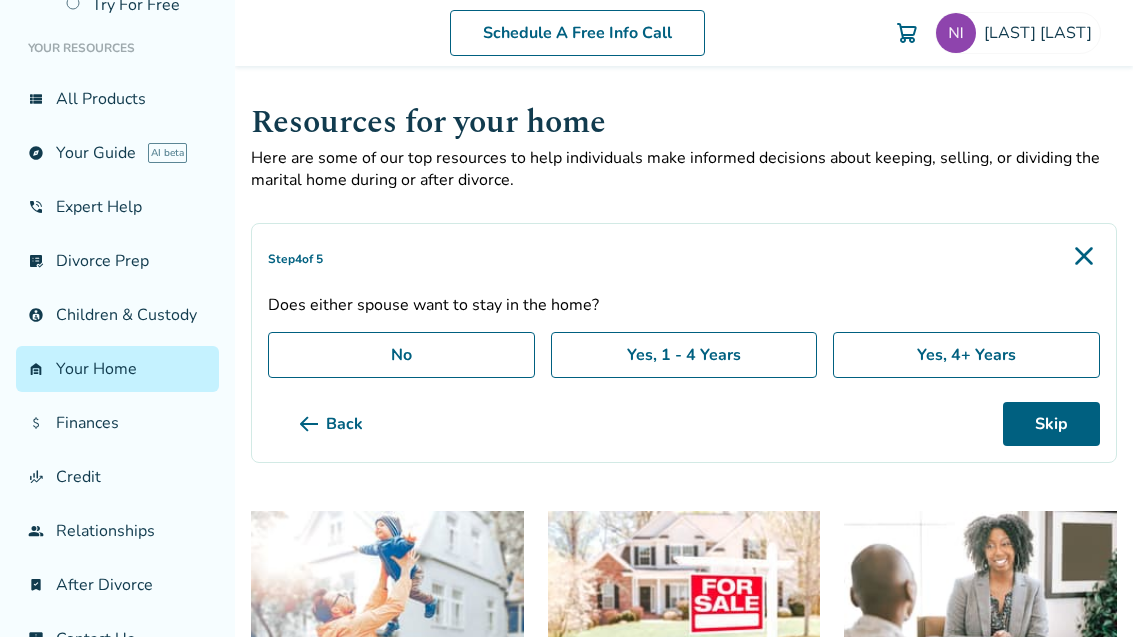 click on "Yes, 4+ Years" at bounding box center (966, 355) 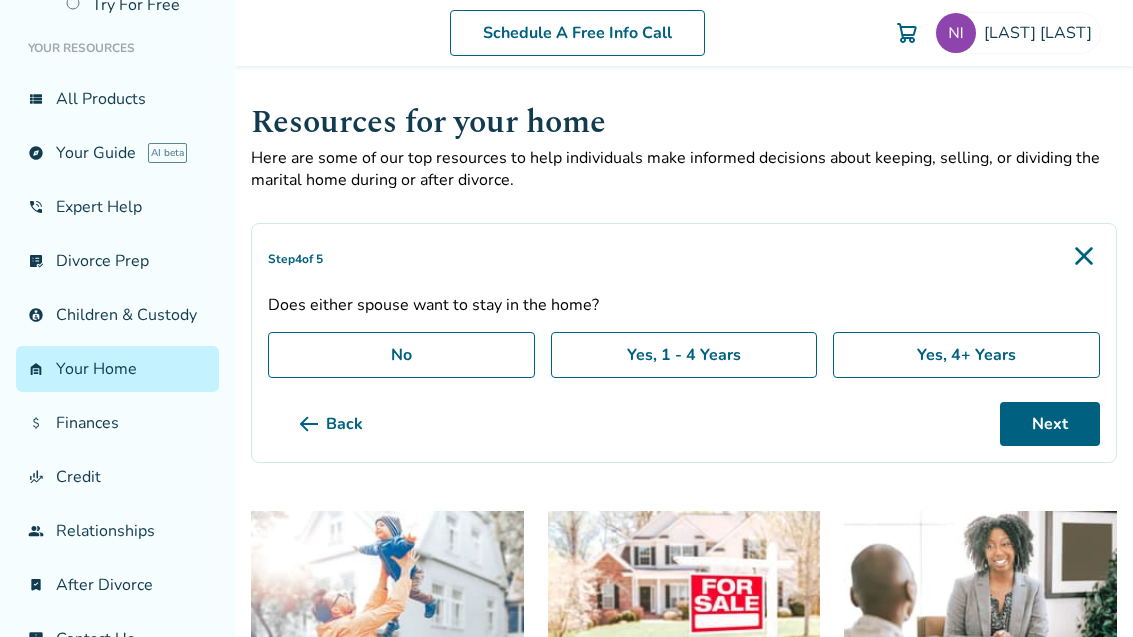 click on "Next" at bounding box center (1050, 424) 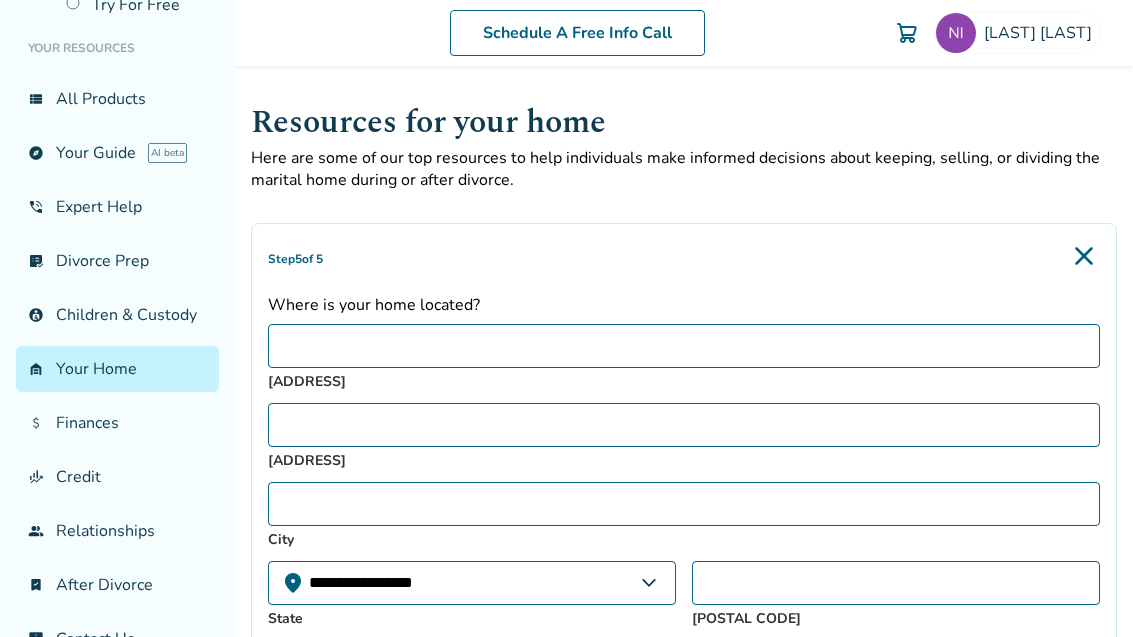 click on "[ADDRESS]" at bounding box center [684, 346] 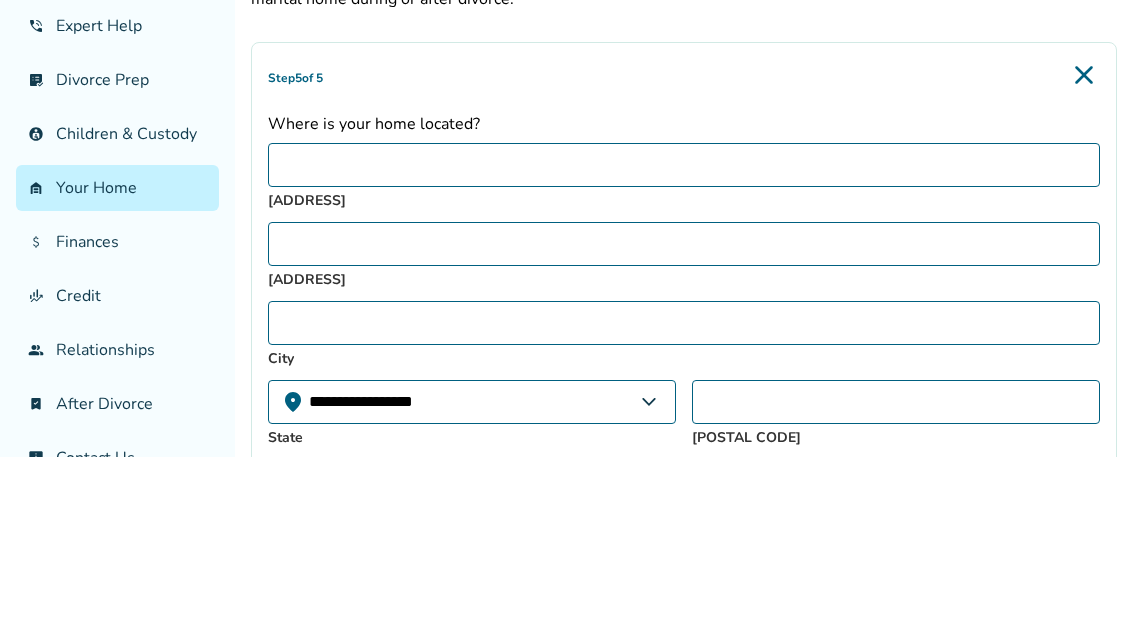 type on "**********" 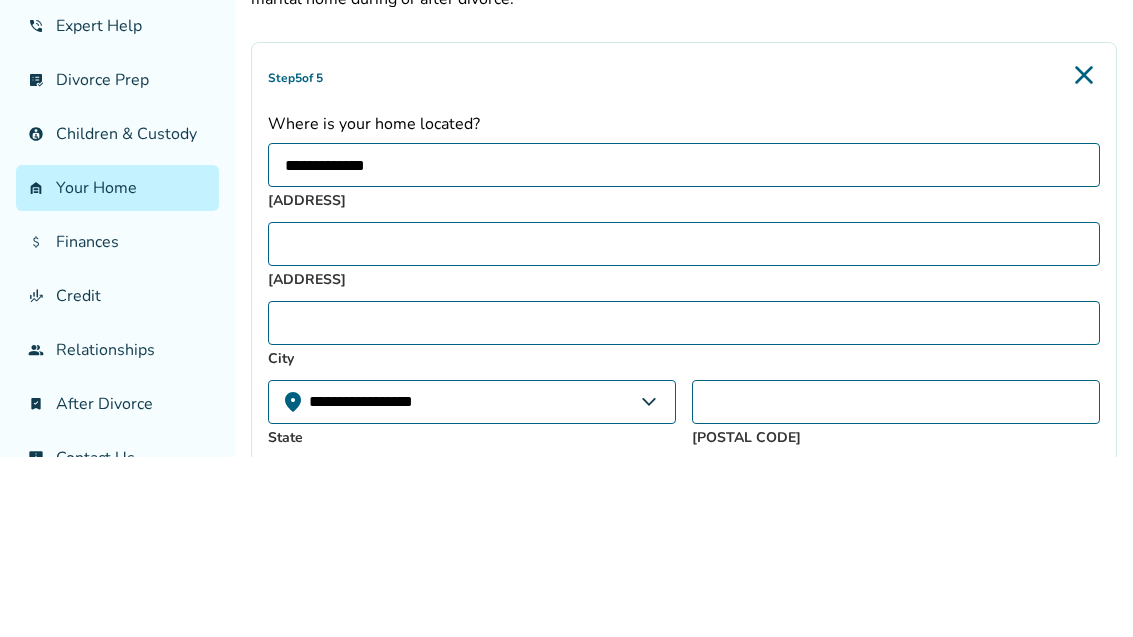 type on "*******" 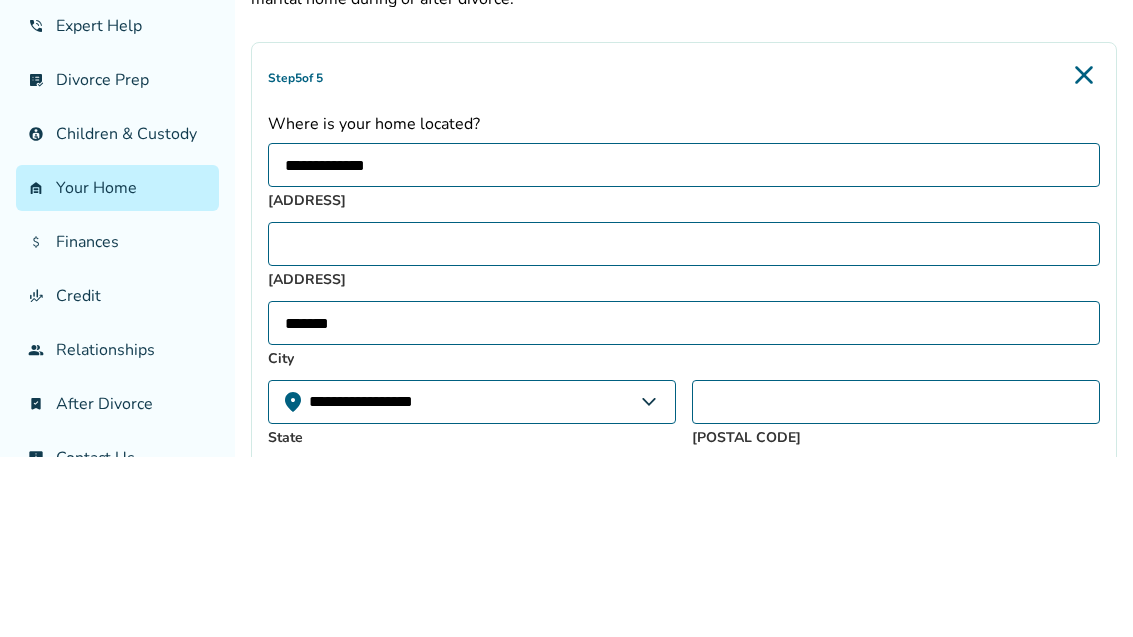select on "**" 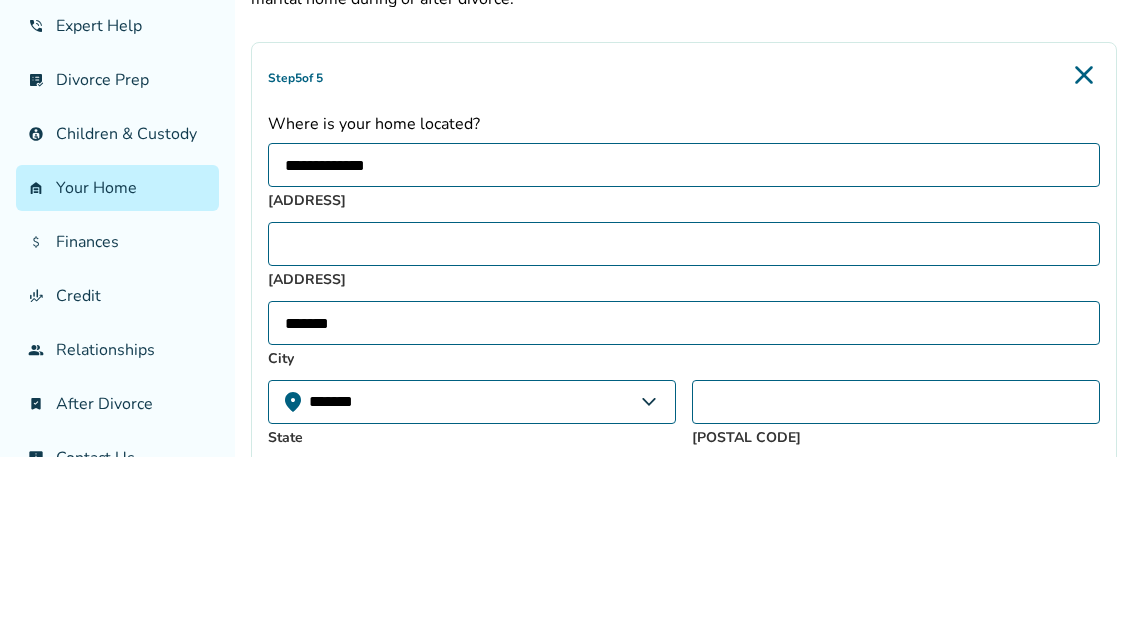 type on "*****" 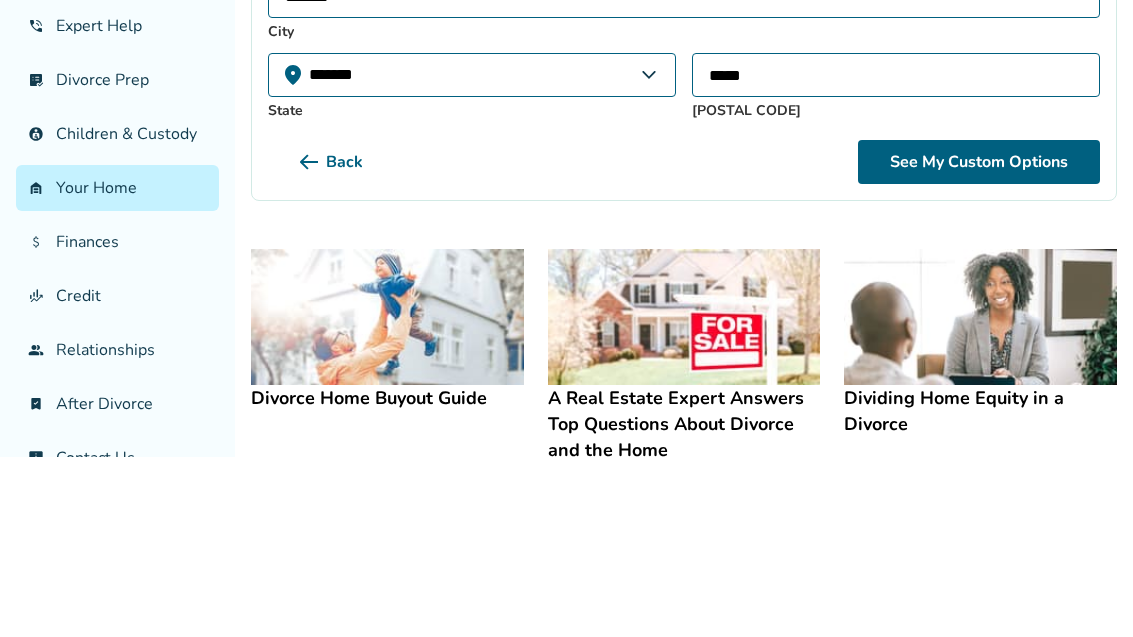 scroll, scrollTop: 322, scrollLeft: 0, axis: vertical 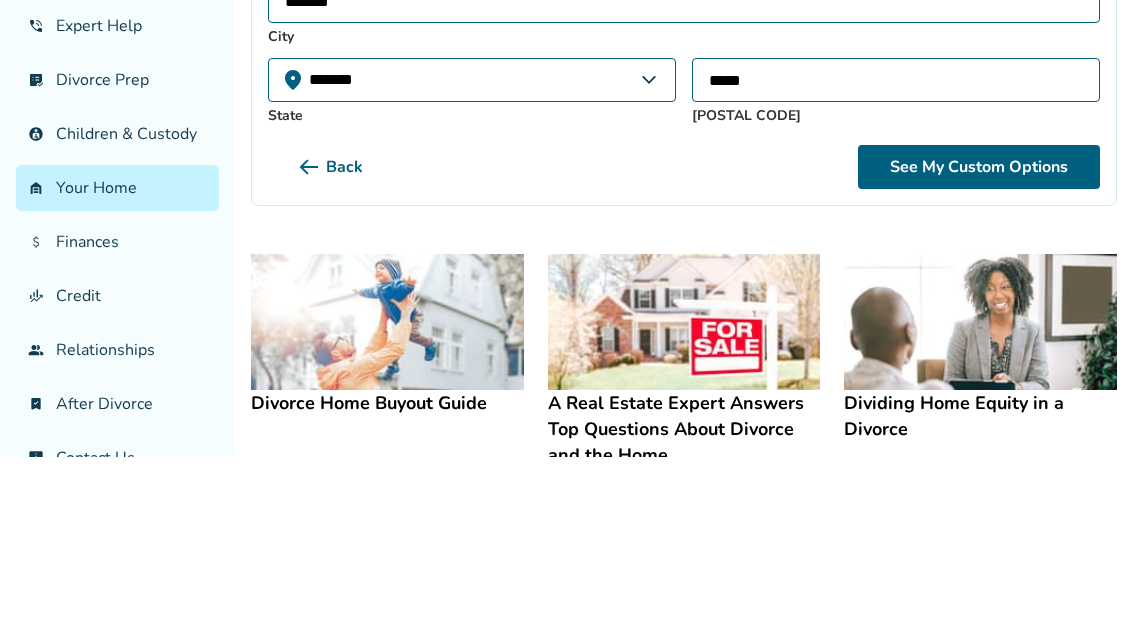 click on "See My Custom Options" at bounding box center [979, 348] 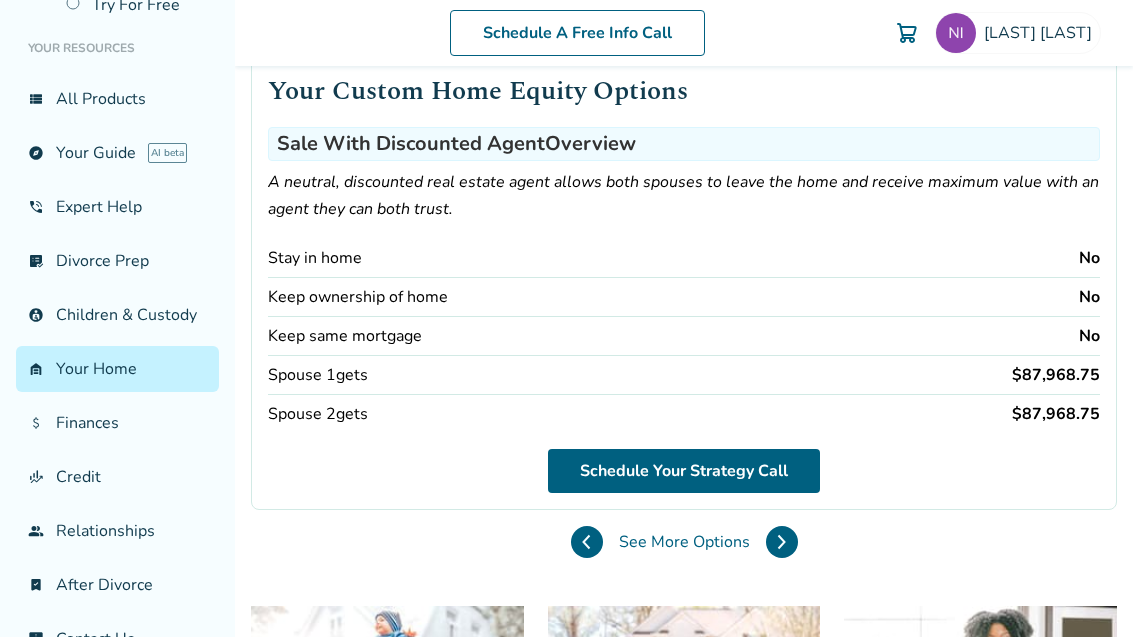 scroll, scrollTop: 121, scrollLeft: 0, axis: vertical 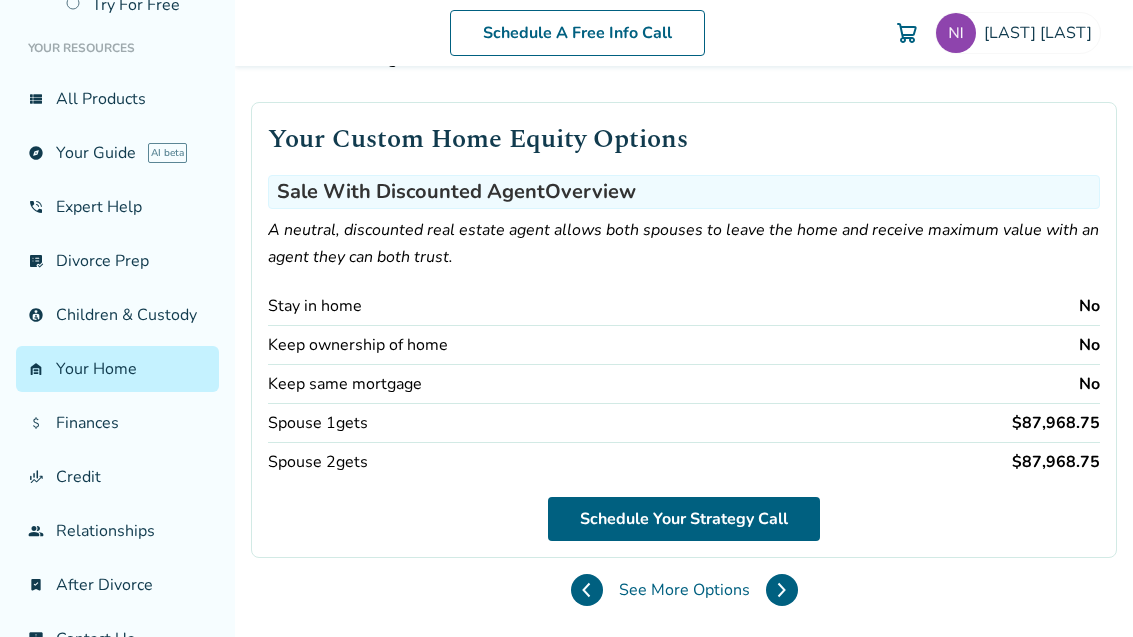click on "attach_money Finances" at bounding box center [117, 423] 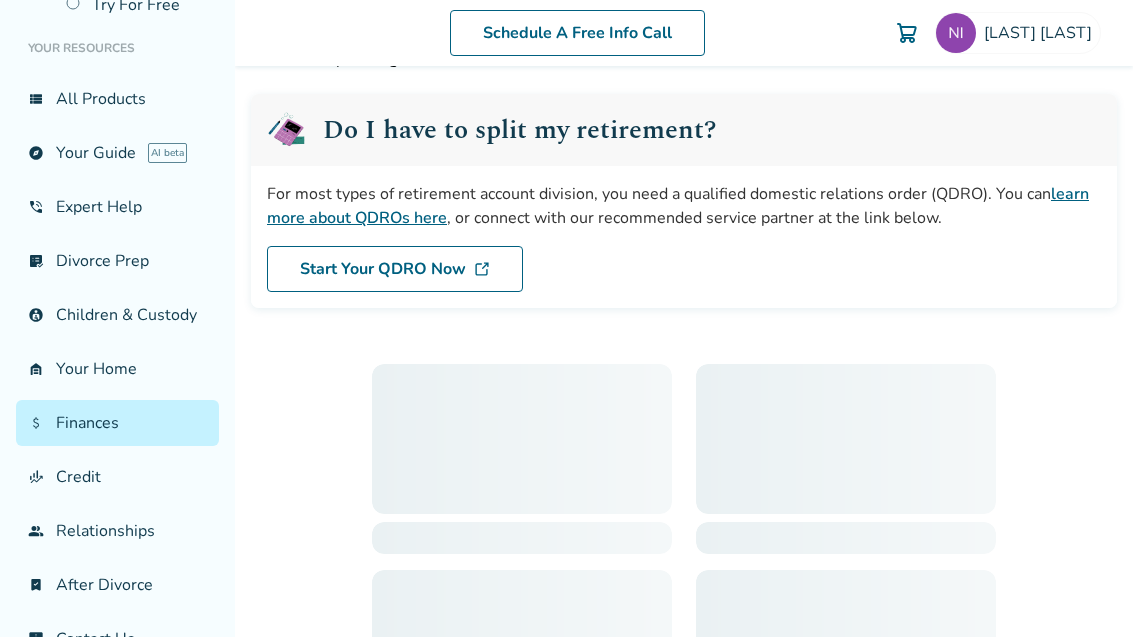 scroll, scrollTop: 0, scrollLeft: 0, axis: both 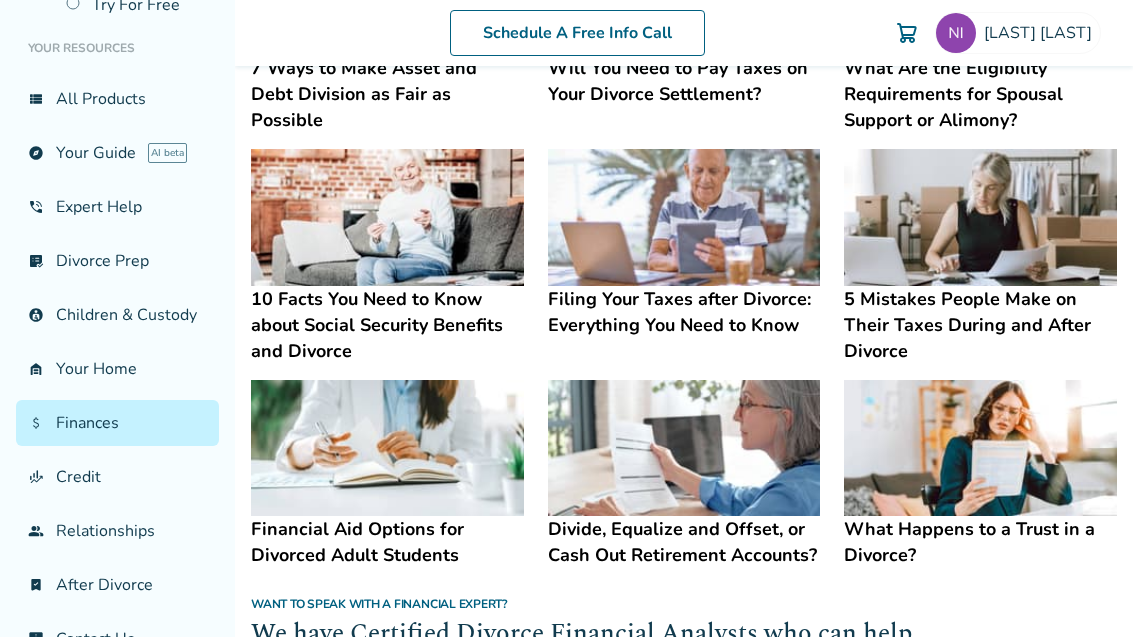 click on "finance_mode Credit" at bounding box center [117, 477] 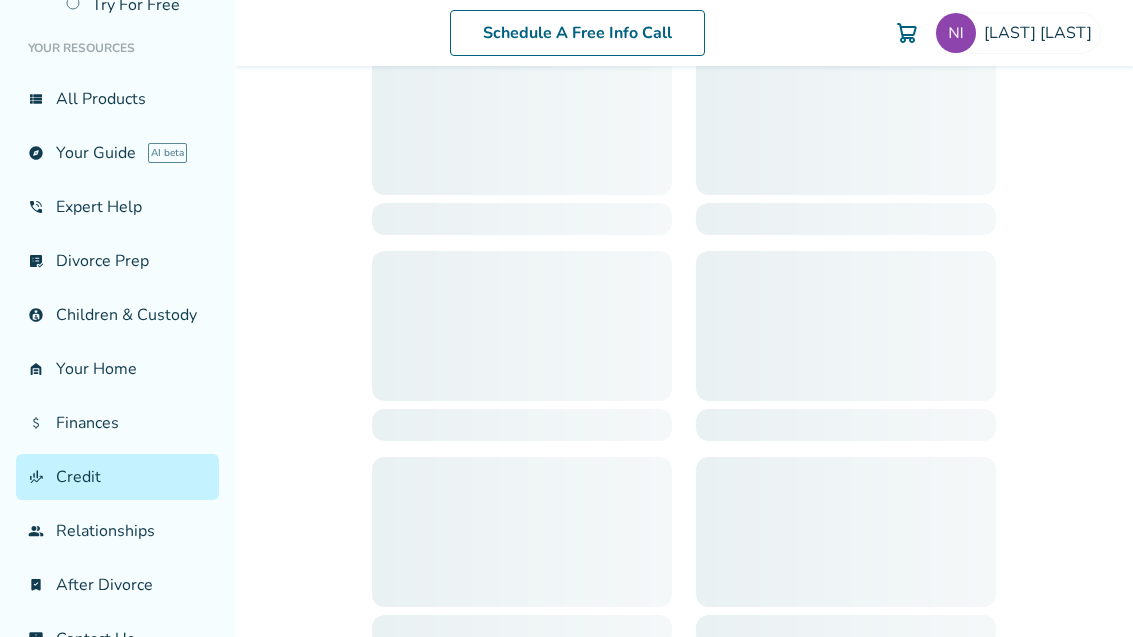 scroll, scrollTop: 98, scrollLeft: 0, axis: vertical 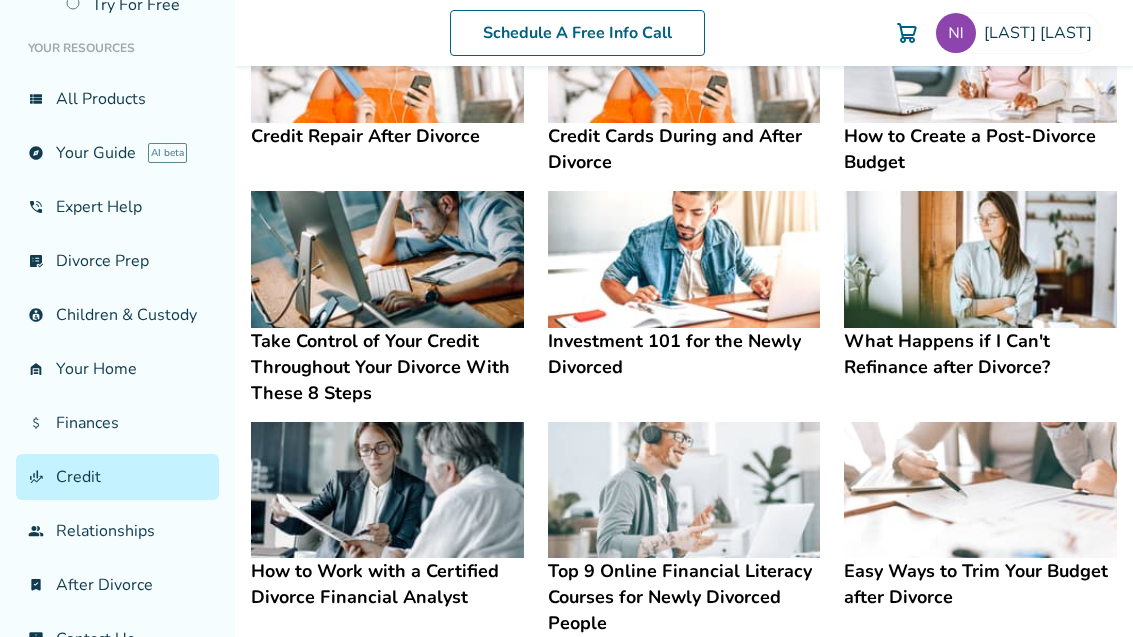 click on "group Relationships" at bounding box center [117, 531] 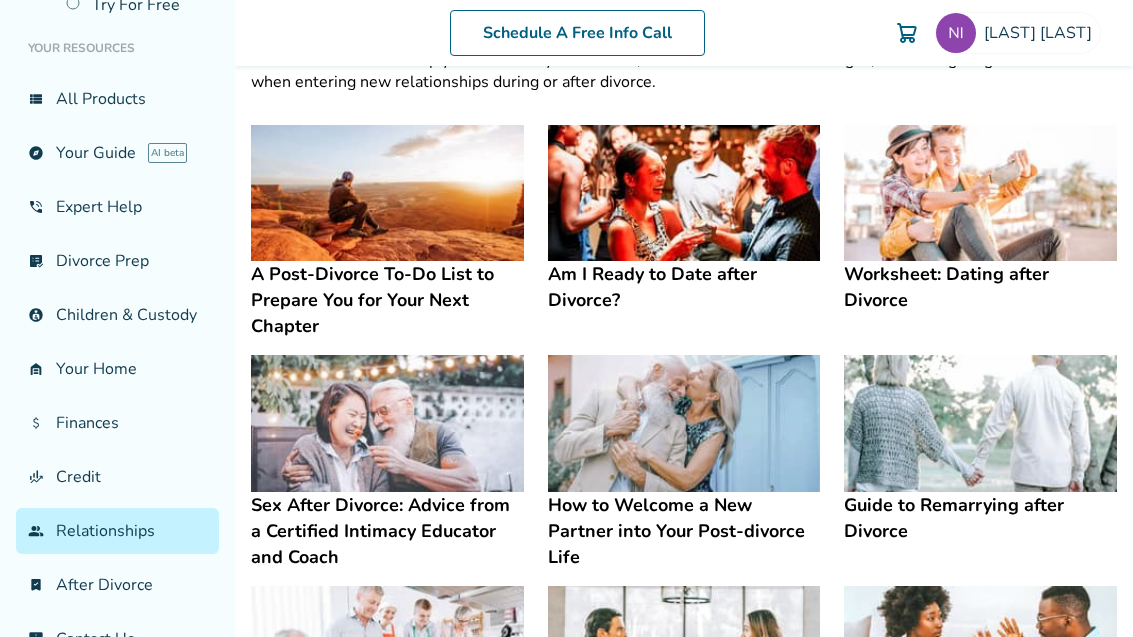 click on "bookmark_check After Divorce" at bounding box center [117, 585] 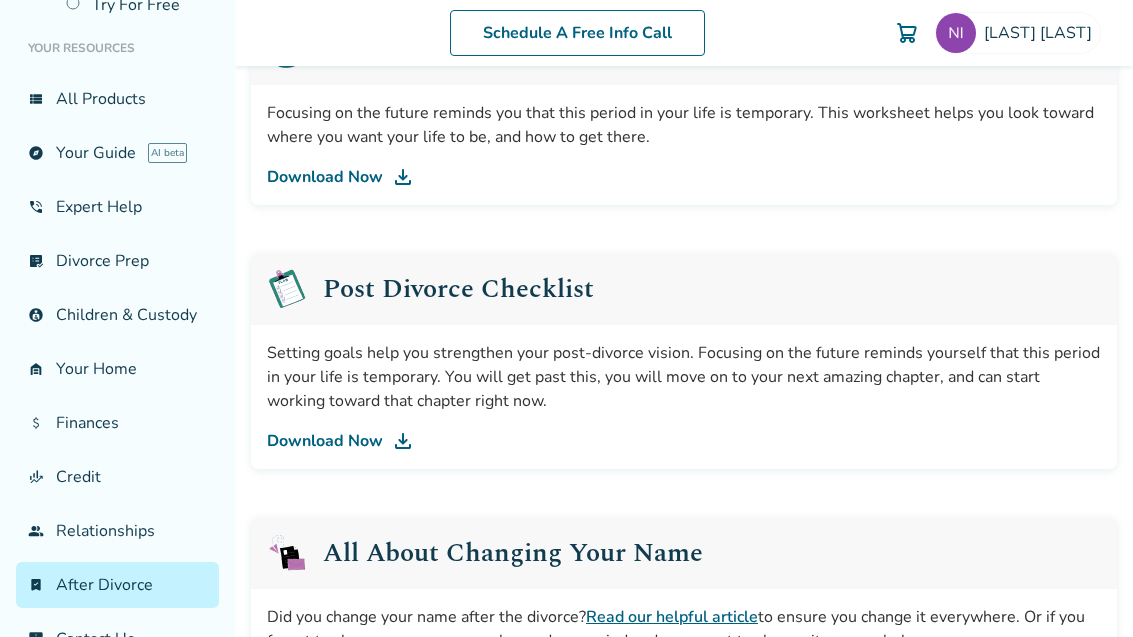 scroll, scrollTop: 442, scrollLeft: 0, axis: vertical 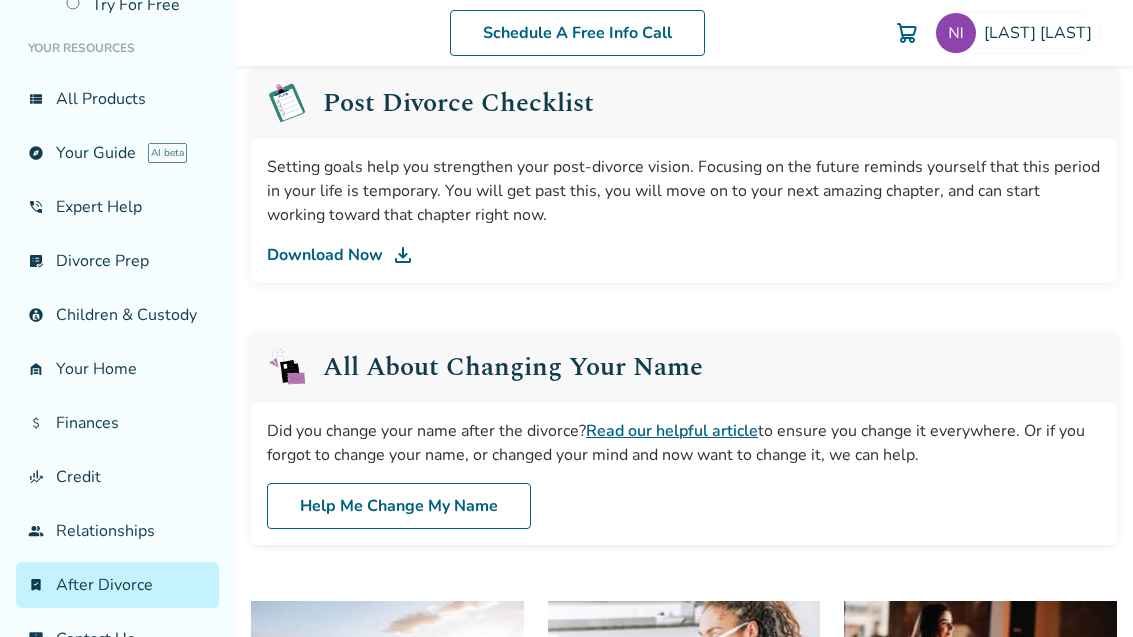 click on "flag_2 Your Divorce Try For Free Your Resources view_list All Products explore Your Guide AI beta phone_in_talk Expert Help list_alt_check Divorce Prep account_child Children & Custody garage_home Your Home attach_money Finances finance_mode Credit group Relationships bookmark_check After Divorce chat_info Contact Us Schedule A Free Info Call [LAST]   [LAST] Schedule A Free Call [LAST]   [LAST] [EMAIL] Profile Orders Payments Sign Out Close Added to cart After Divorce Resources Here are some of our top resources to help you move forward with your next chapter after divorce. What do I do with my ring? Our partners at Worthy can help you understand the monetary and intrinsic value of your ring. Your auction manager at Worthy will ensure you get the best offer.  Learn more at our blog  or get your estimate now. Get Your Estimate Goal Setting Worksheet Download Now Post Divorce Checklist Download Now Watch Intro" at bounding box center (566, 318) 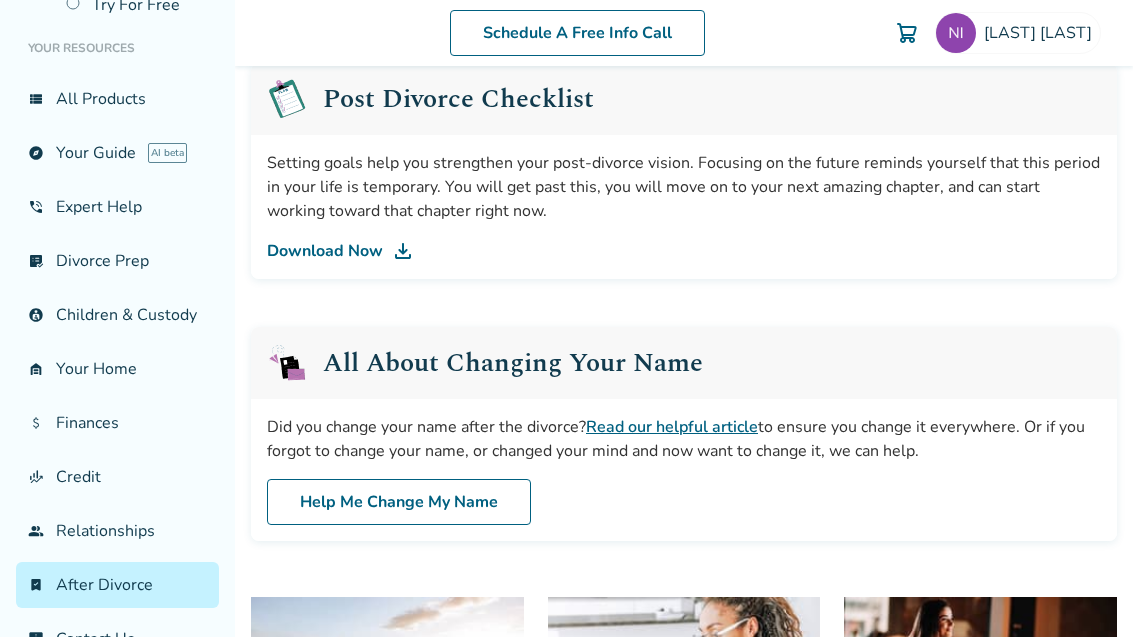 scroll, scrollTop: 634, scrollLeft: 0, axis: vertical 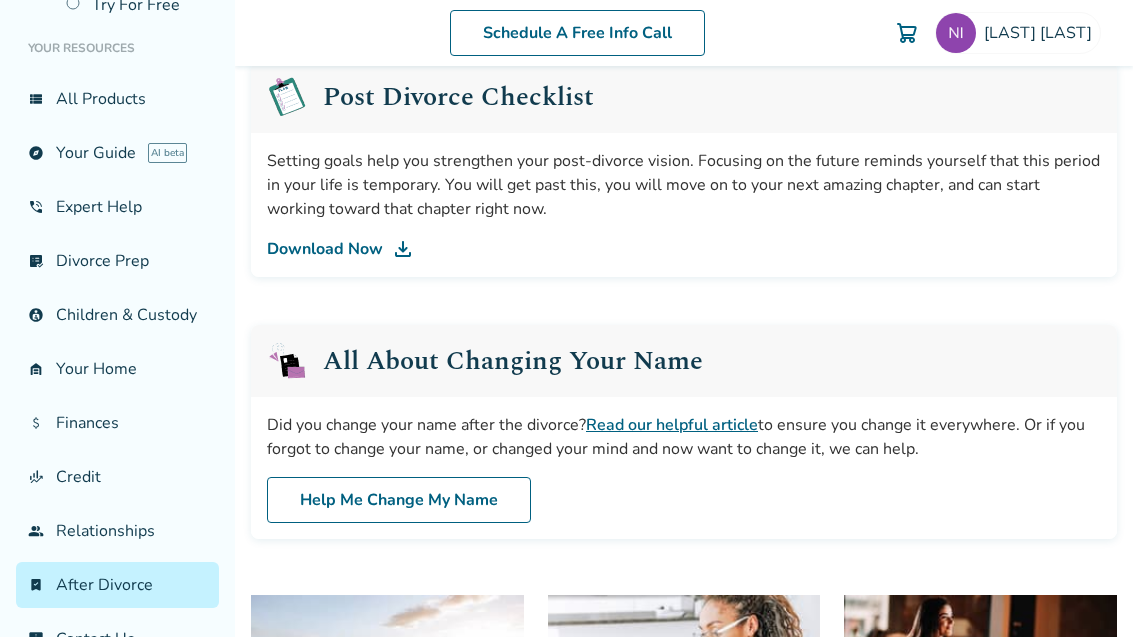 click on "flag_2 Your Divorce Try For Free Your Resources view_list All Products explore Your Guide AI beta phone_in_talk Expert Help list_alt_check Divorce Prep account_child Children & Custody garage_home Your Home attach_money Finances finance_mode Credit group Relationships bookmark_check After Divorce chat_info Contact Us Schedule A Free Info Call [LAST]   [LAST] Schedule A Free Call [LAST]   [LAST] [EMAIL] Profile Orders Payments Sign Out Close Added to cart After Divorce Resources Here are some of our top resources to help you move forward with your next chapter after divorce. What do I do with my ring? Our partners at Worthy can help you understand the monetary and intrinsic value of your ring. Your auction manager at Worthy will ensure you get the best offer.  Learn more at our blog  or get your estimate now. Get Your Estimate Goal Setting Worksheet Download Now Post Divorce Checklist Download Now Watch Intro" at bounding box center (566, 318) 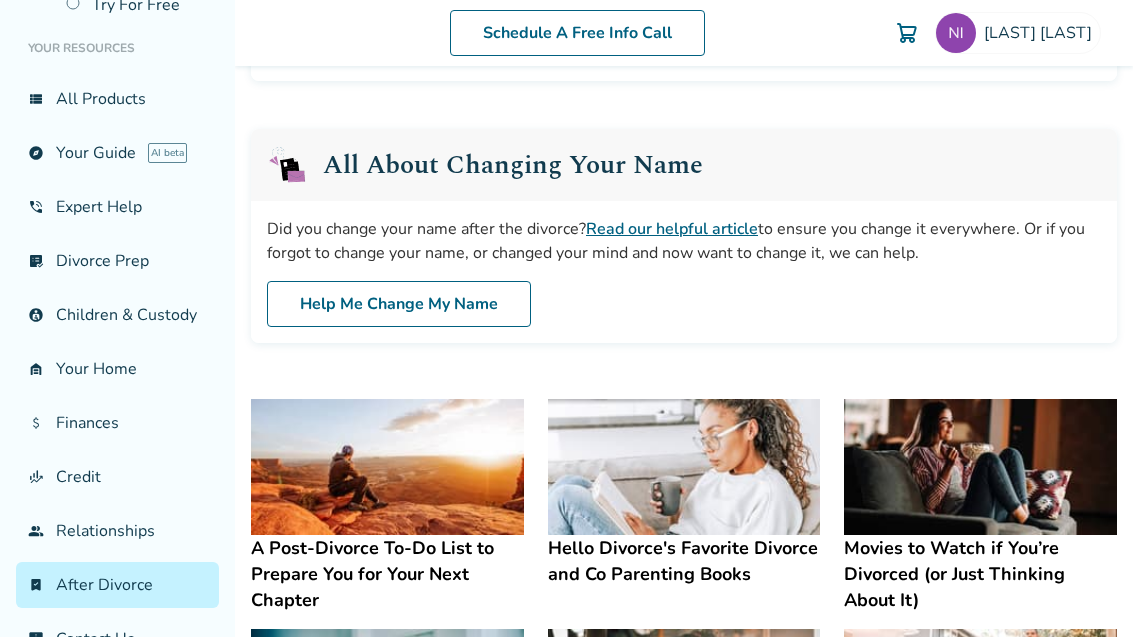 scroll, scrollTop: 1055, scrollLeft: -2, axis: both 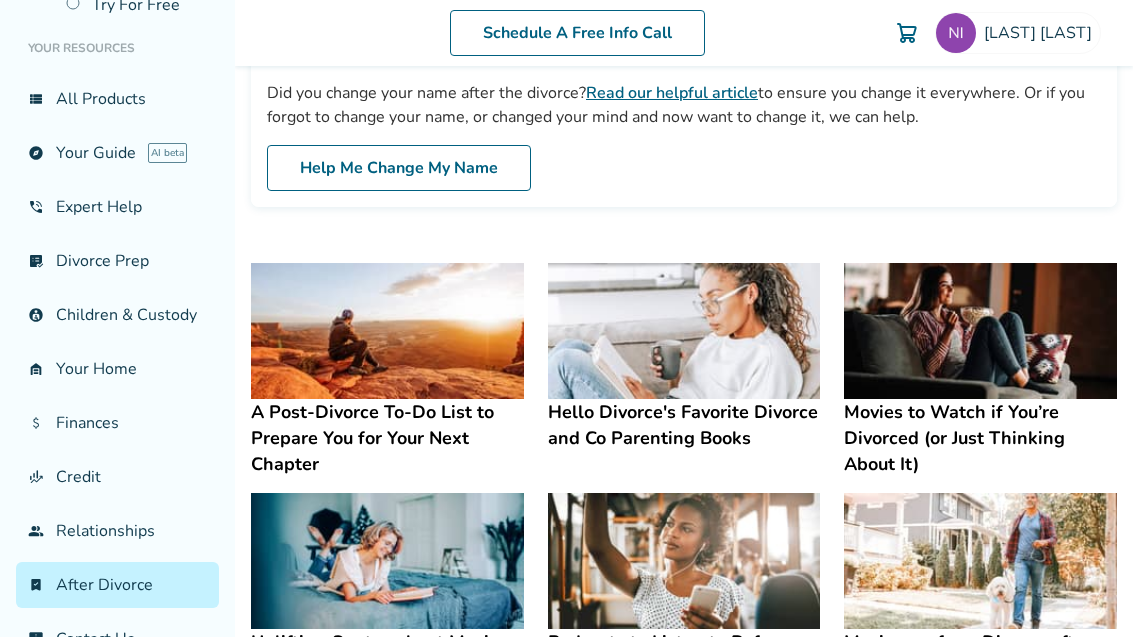 click on "flag_2 Your Divorce Try For Free Your Resources view_list All Products explore Your Guide AI beta phone_in_talk Expert Help list_alt_check Divorce Prep account_child Children & Custody garage_home Your Home attach_money Finances finance_mode Credit group Relationships bookmark_check After Divorce chat_info Contact Us Schedule A Free Info Call [LAST]   [LAST] Schedule A Free Call [LAST]   [LAST] [EMAIL] Profile Orders Payments Sign Out Close Added to cart After Divorce Resources Here are some of our top resources to help you move forward with your next chapter after divorce. What do I do with my ring? Our partners at Worthy can help you understand the monetary and intrinsic value of your ring. Your auction manager at Worthy will ensure you get the best offer.  Learn more at our blog  or get your estimate now. Get Your Estimate Goal Setting Worksheet Download Now Post Divorce Checklist Download Now Watch Intro" at bounding box center [566, 318] 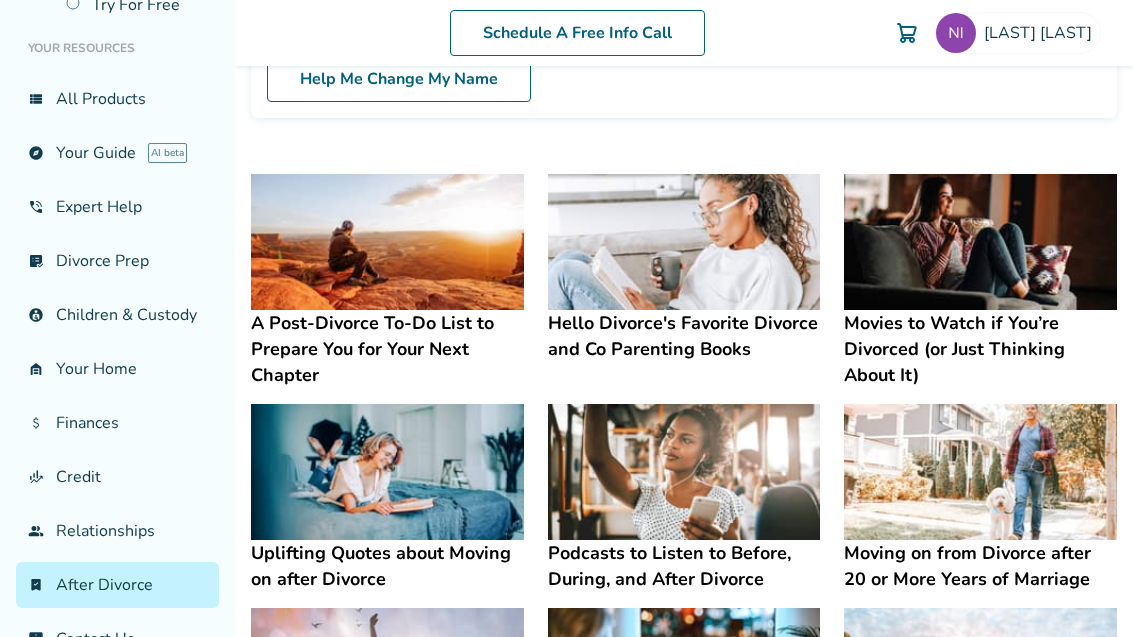 click on "flag_2 Your Divorce Try For Free Your Resources view_list All Products explore Your Guide AI beta phone_in_talk Expert Help list_alt_check Divorce Prep account_child Children & Custody garage_home Your Home attach_money Finances finance_mode Credit group Relationships bookmark_check After Divorce chat_info Contact Us Schedule A Free Info Call [LAST]   [LAST] Schedule A Free Call [LAST]   [LAST] [EMAIL] Profile Orders Payments Sign Out Close Added to cart After Divorce Resources Here are some of our top resources to help you move forward with your next chapter after divorce. What do I do with my ring? Our partners at Worthy can help you understand the monetary and intrinsic value of your ring. Your auction manager at Worthy will ensure you get the best offer.  Learn more at our blog  or get your estimate now. Get Your Estimate Goal Setting Worksheet Download Now Post Divorce Checklist Download Now Watch Intro" at bounding box center (566, 318) 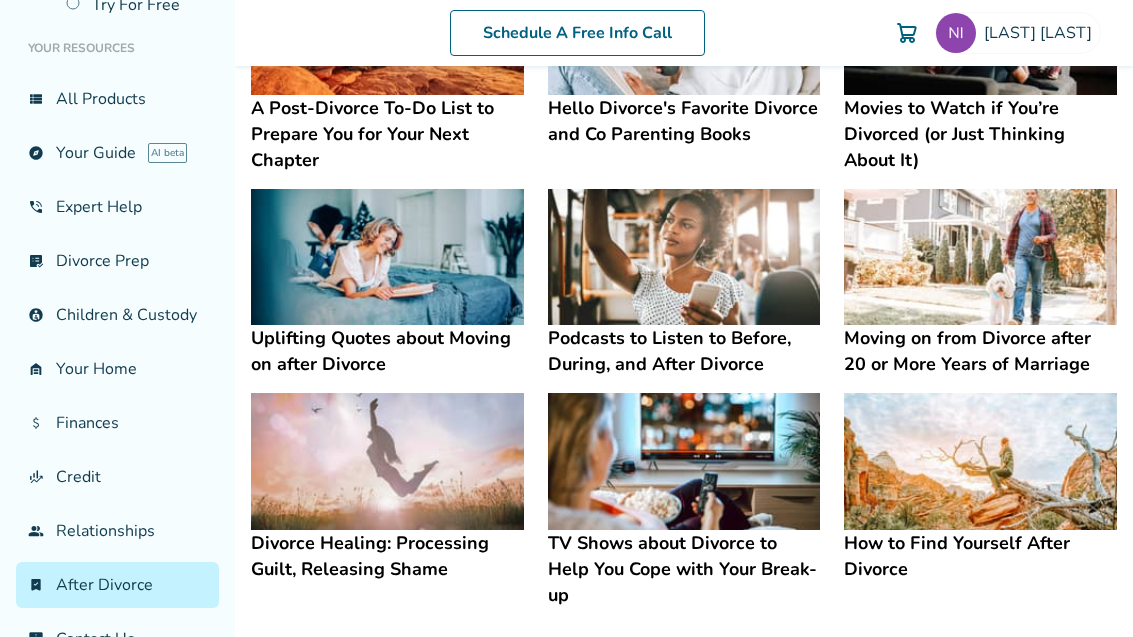 click on "chat_info Contact Us" at bounding box center [117, 639] 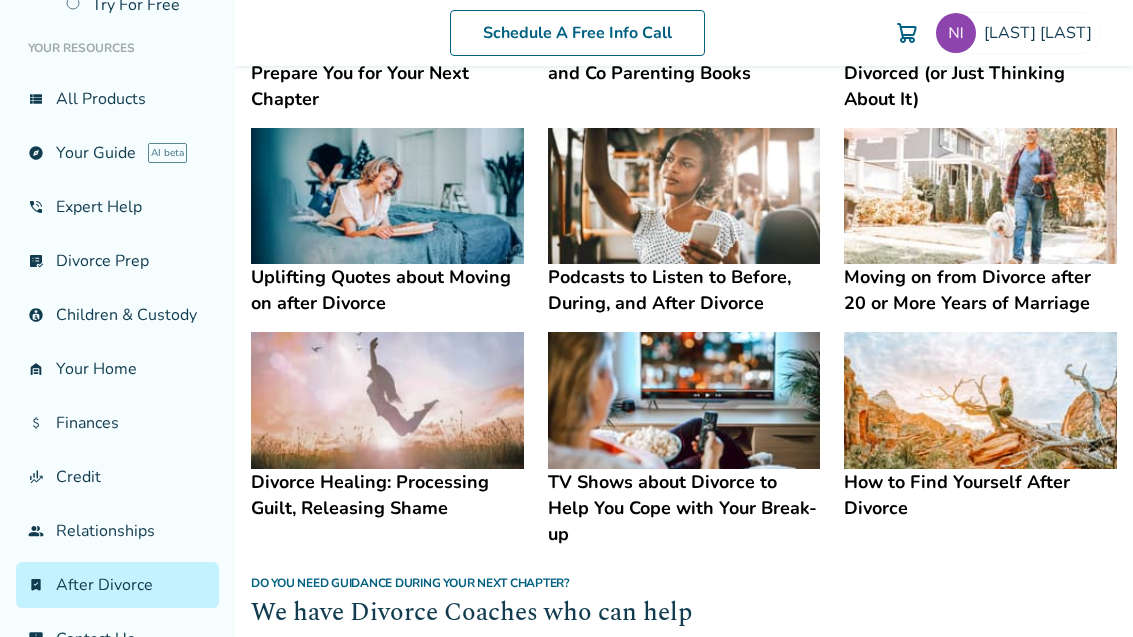 scroll, scrollTop: 203, scrollLeft: 0, axis: vertical 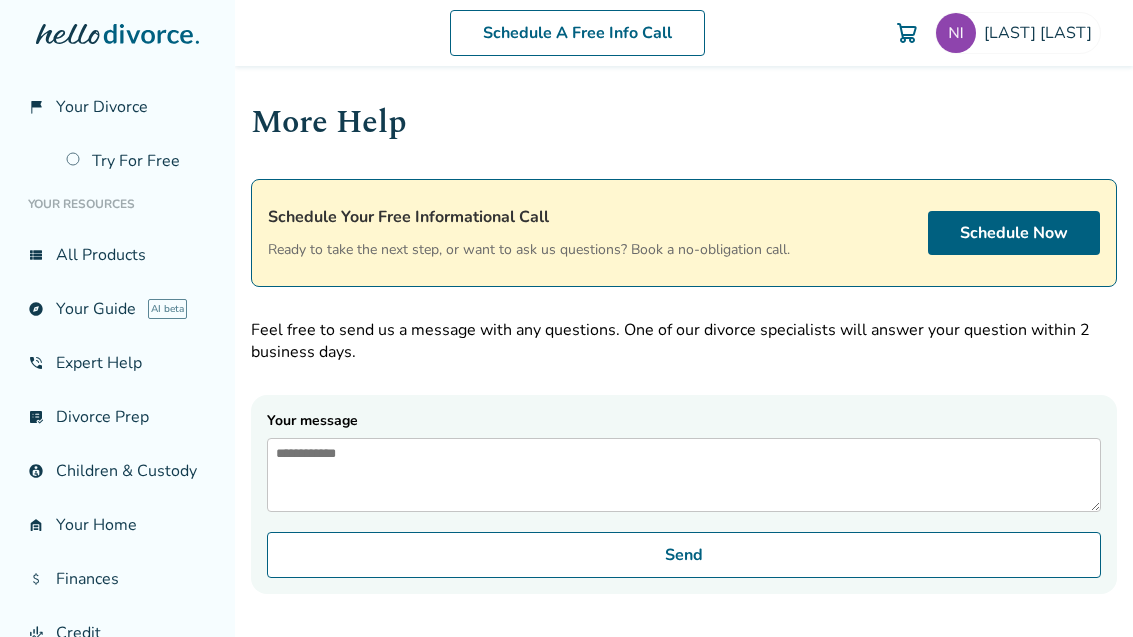 click on "explore Your Guide AI beta" at bounding box center [117, 309] 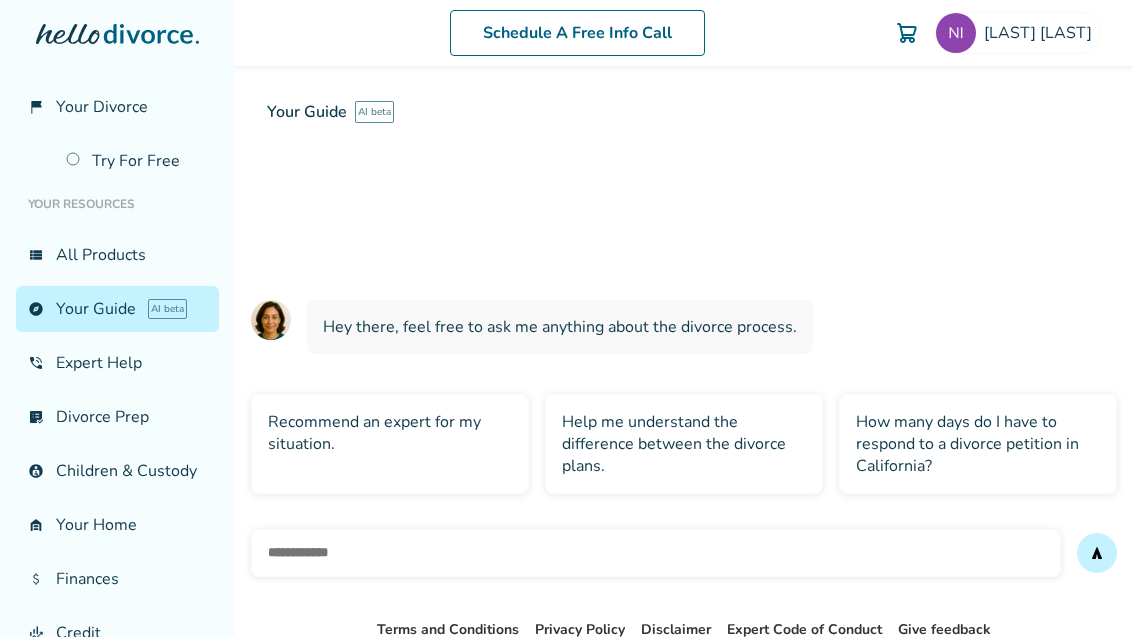 scroll, scrollTop: 8, scrollLeft: 0, axis: vertical 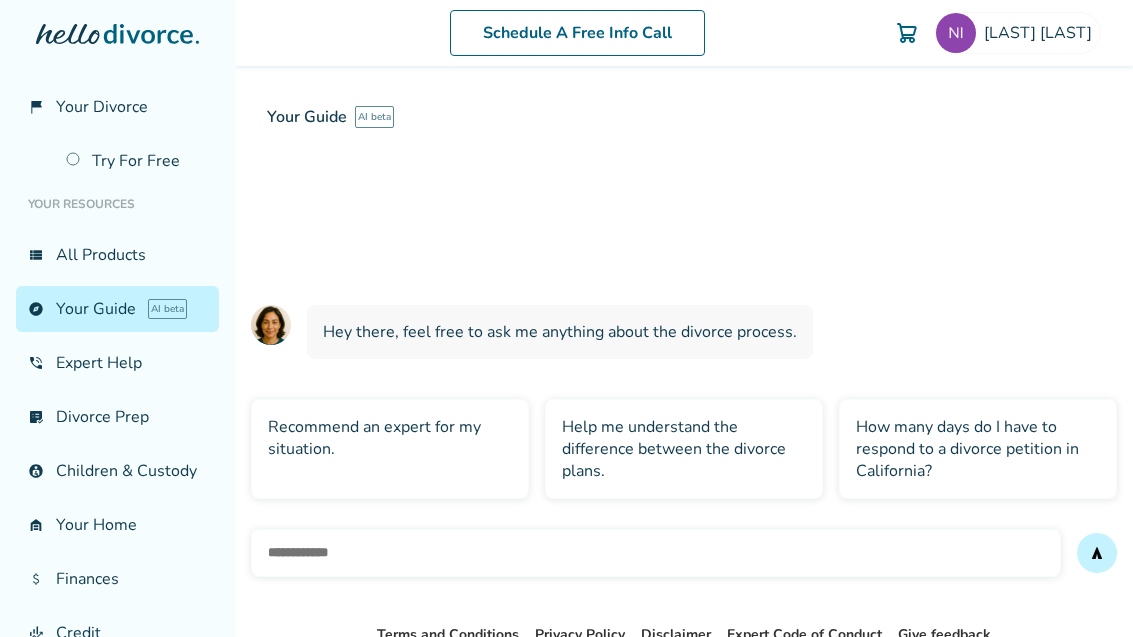 click on "Help me understand the difference between the divorce plans." at bounding box center (684, 449) 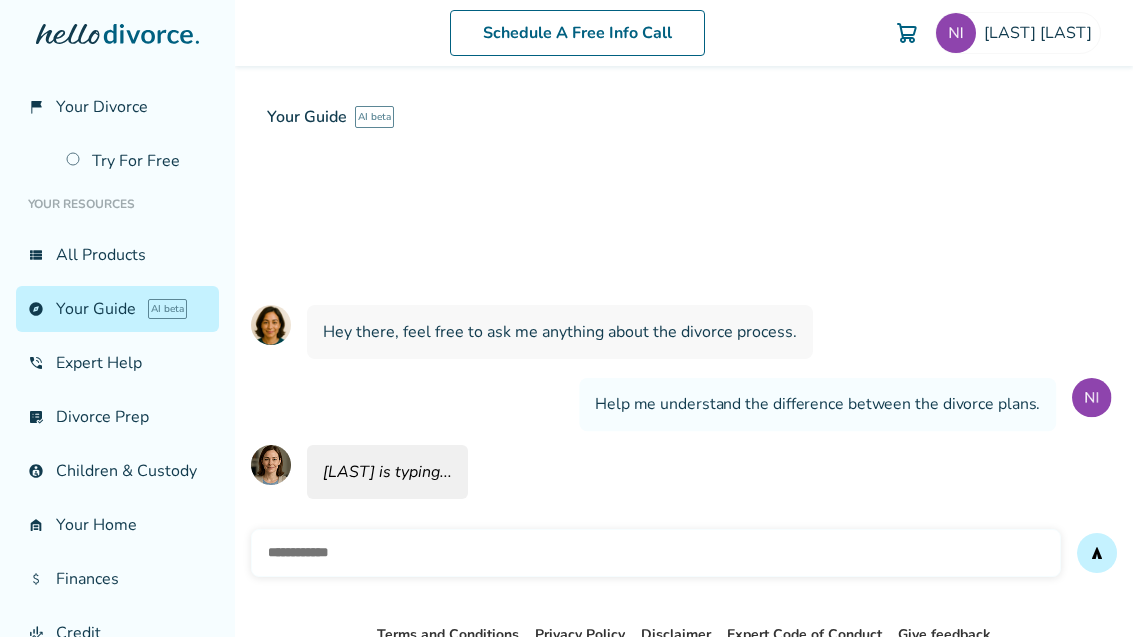 scroll, scrollTop: 64, scrollLeft: 0, axis: vertical 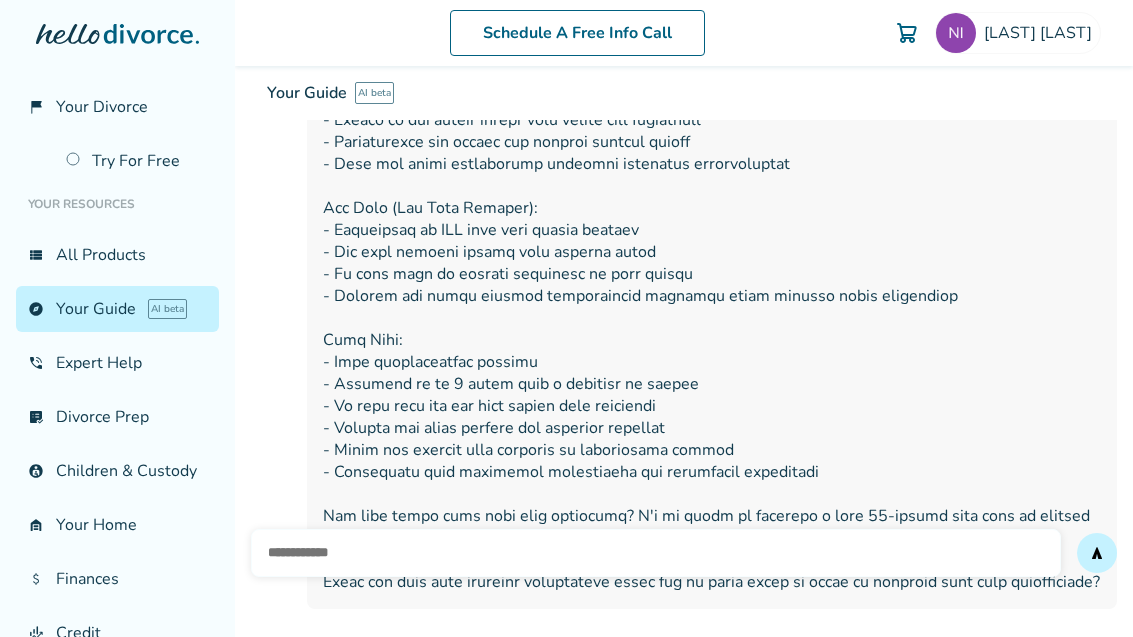 click on "view_list All Products" at bounding box center (117, 255) 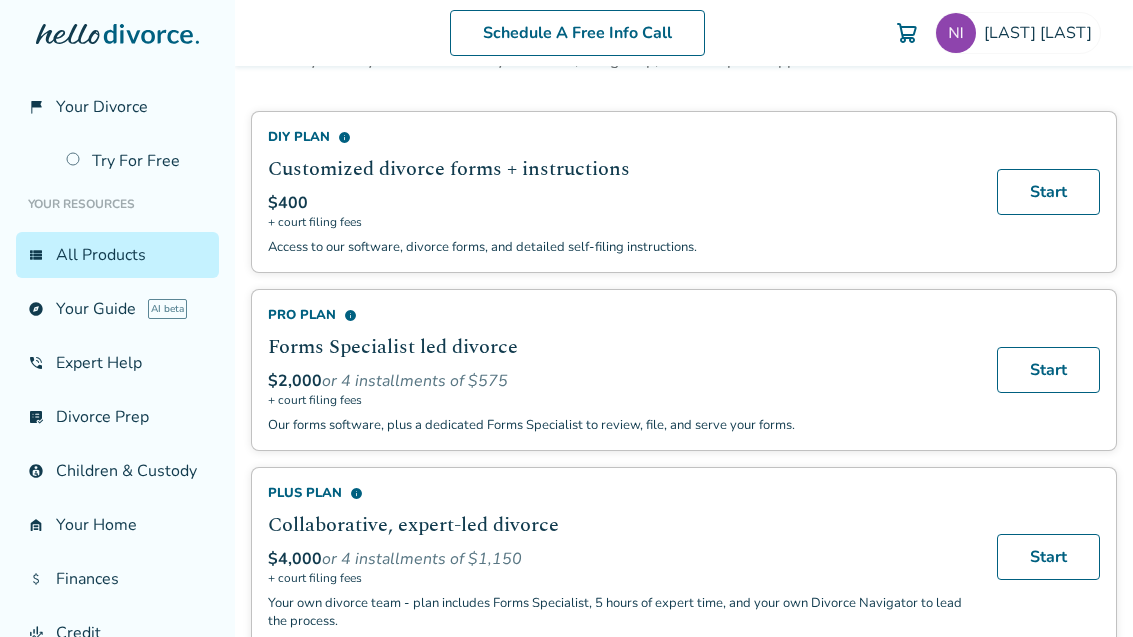 scroll, scrollTop: 99, scrollLeft: 0, axis: vertical 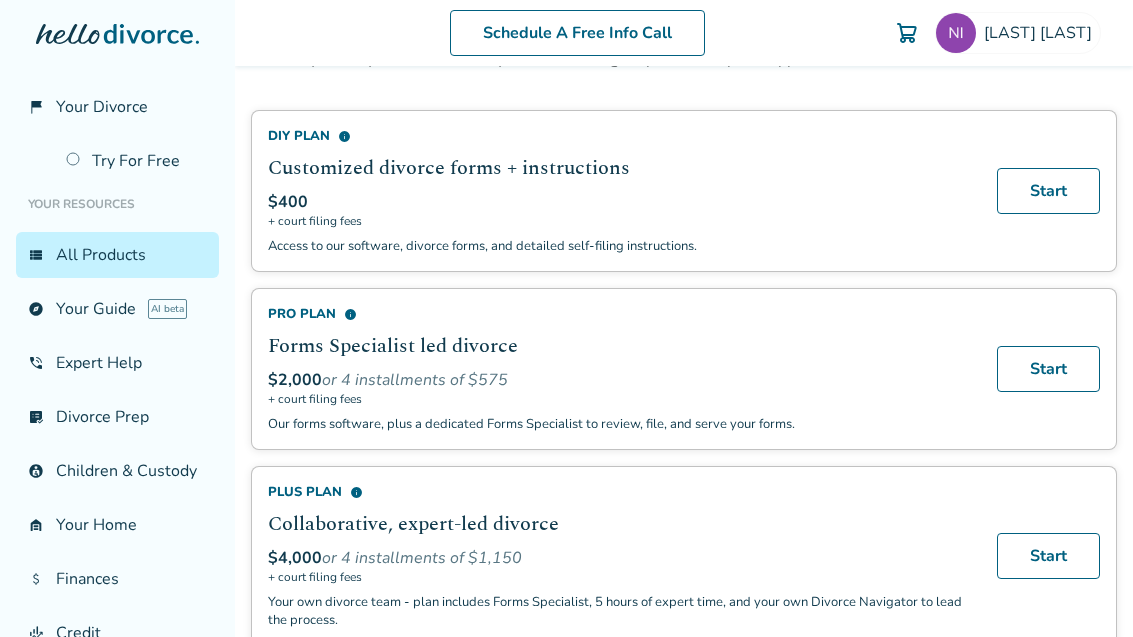 click on "explore Your Guide AI beta" at bounding box center [117, 309] 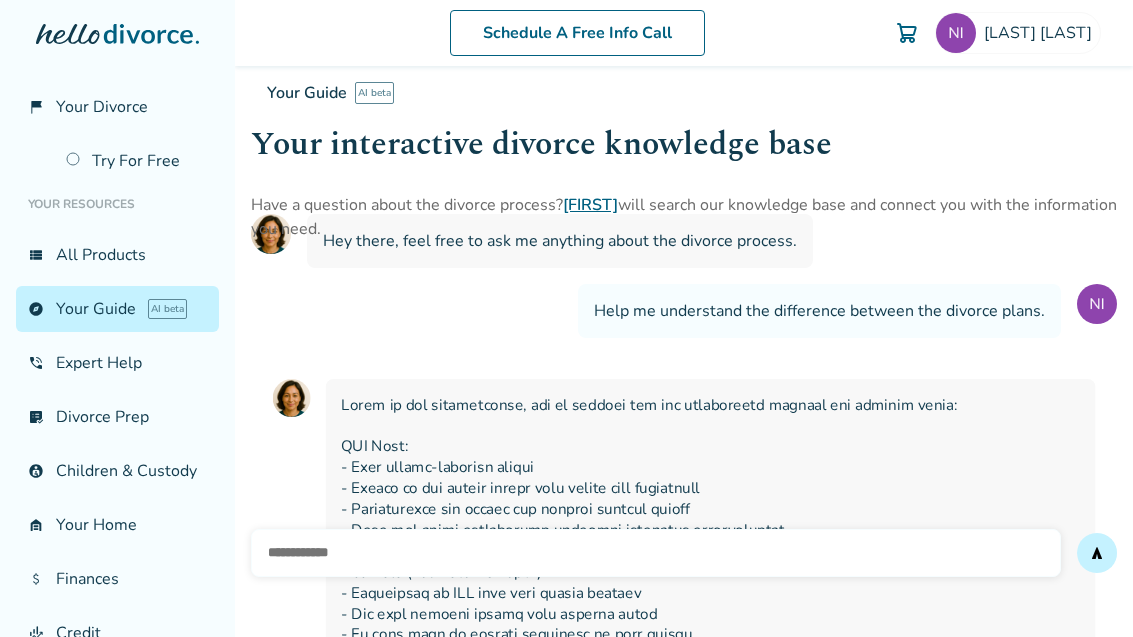 scroll, scrollTop: 271, scrollLeft: 0, axis: vertical 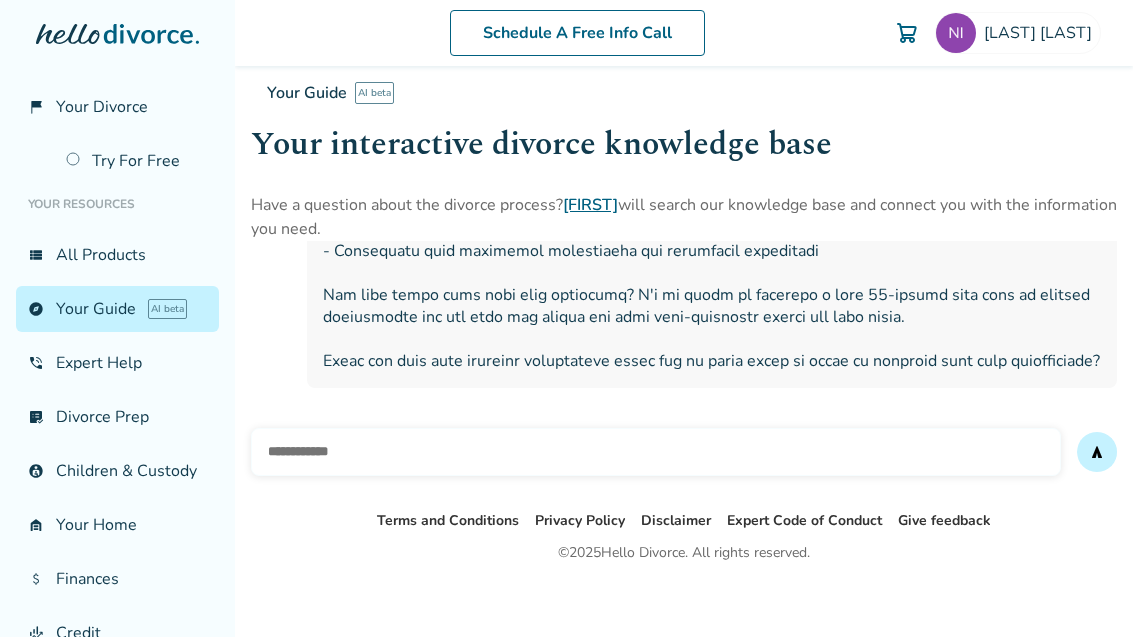 click at bounding box center [656, 452] 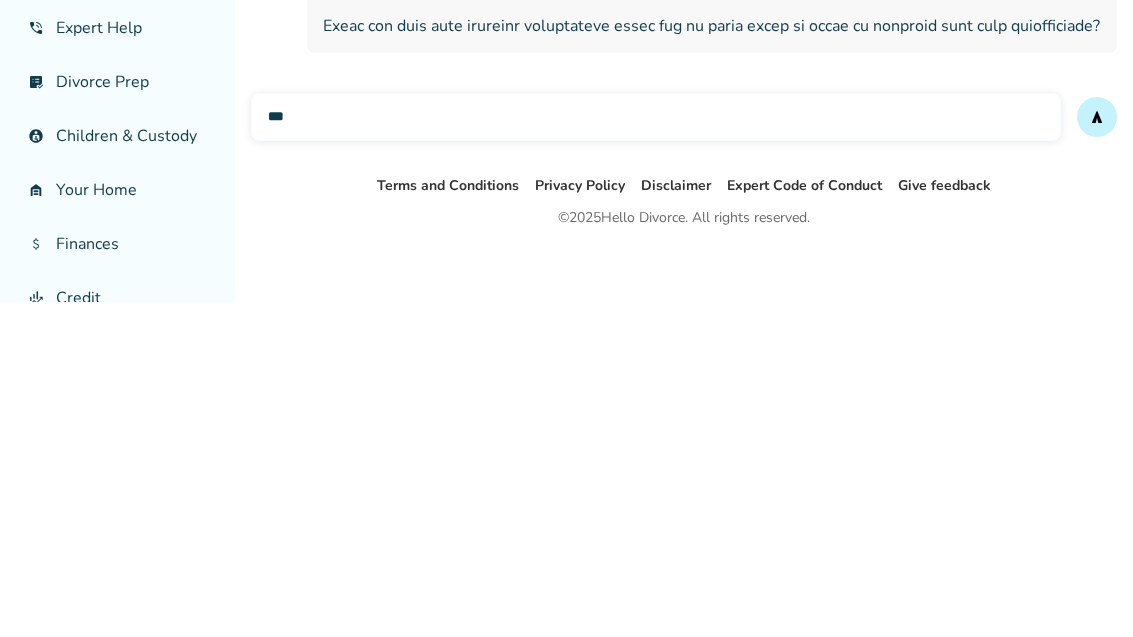 type on "***" 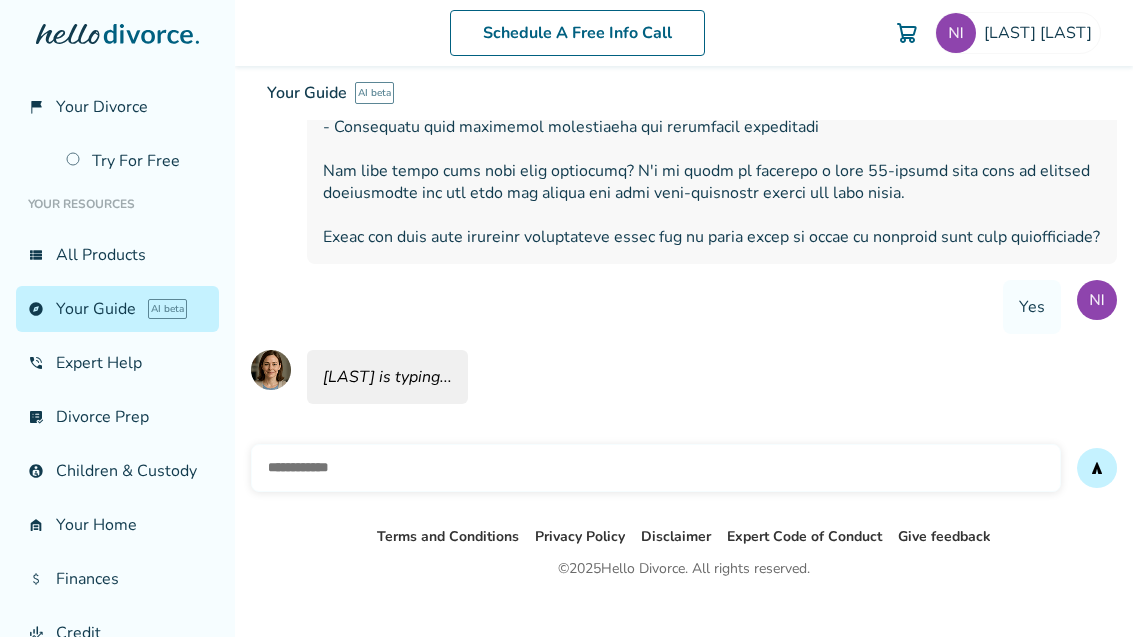 scroll, scrollTop: 811, scrollLeft: 0, axis: vertical 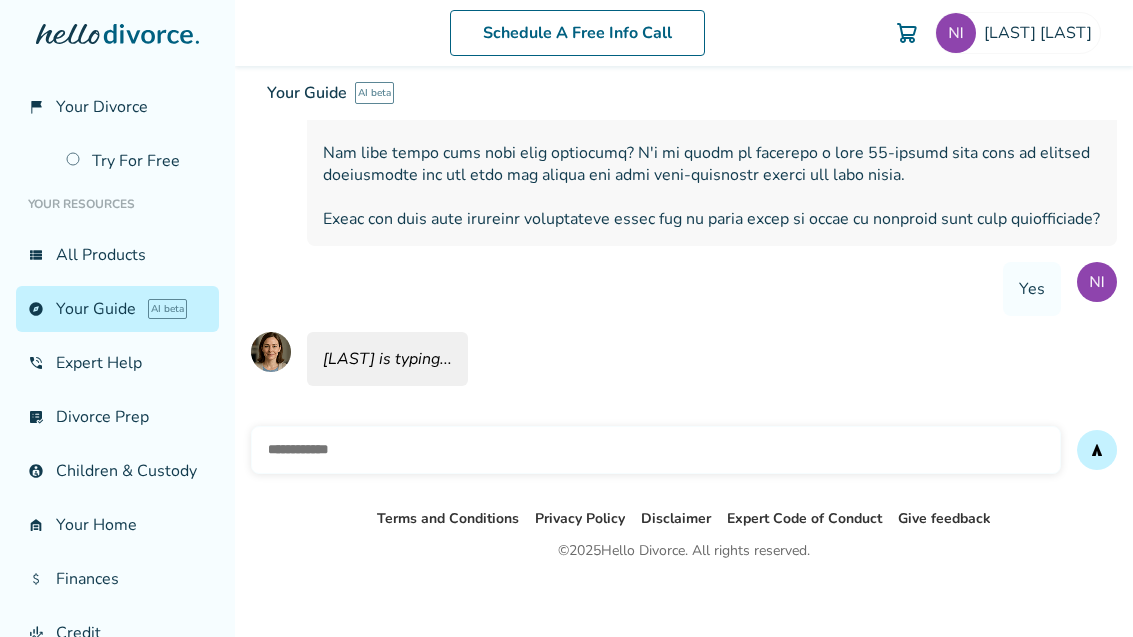 click at bounding box center (656, 450) 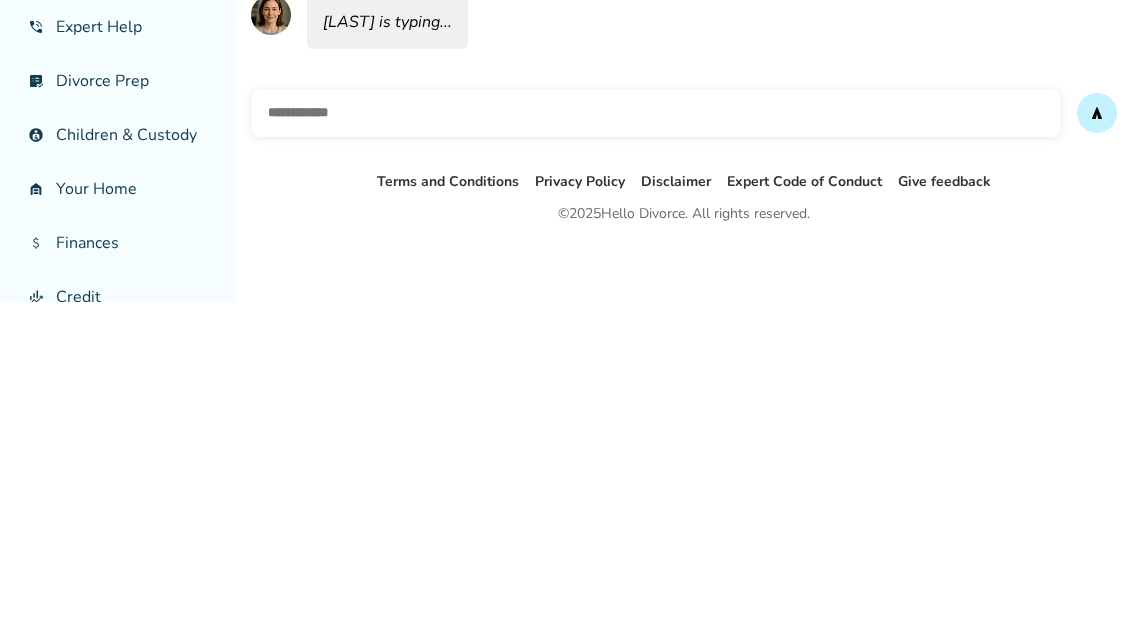 scroll, scrollTop: 811, scrollLeft: 0, axis: vertical 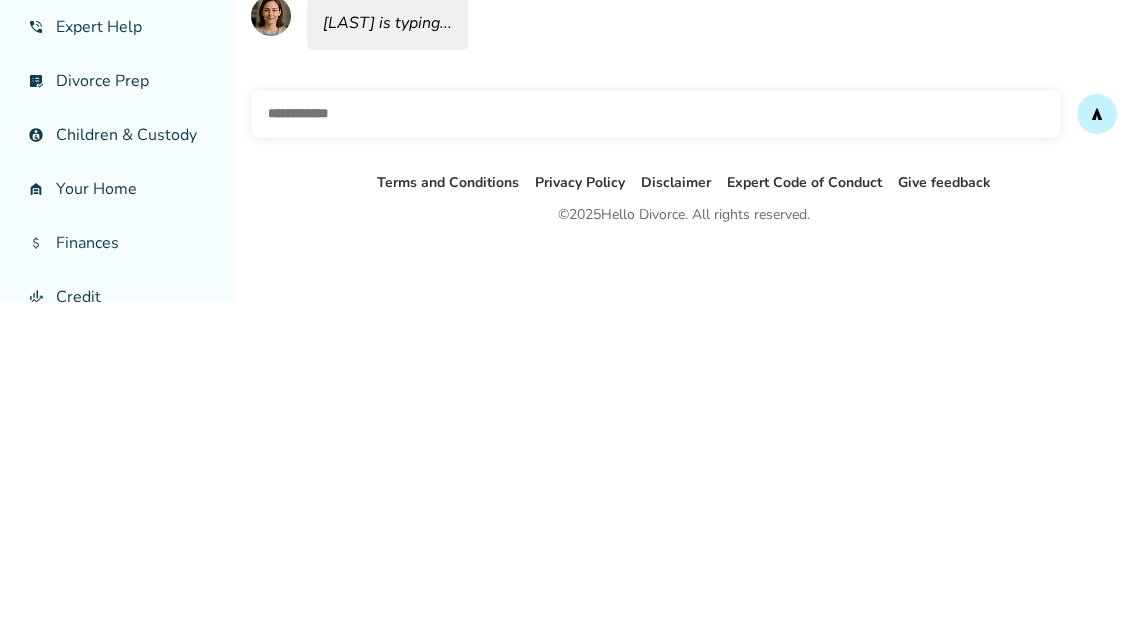 click on "Terms and Conditions Privacy Policy Disclaimer Expert Code of Conduct Give feedback ©  2025  Hello Divorce. All rights reserved." at bounding box center [684, 577] 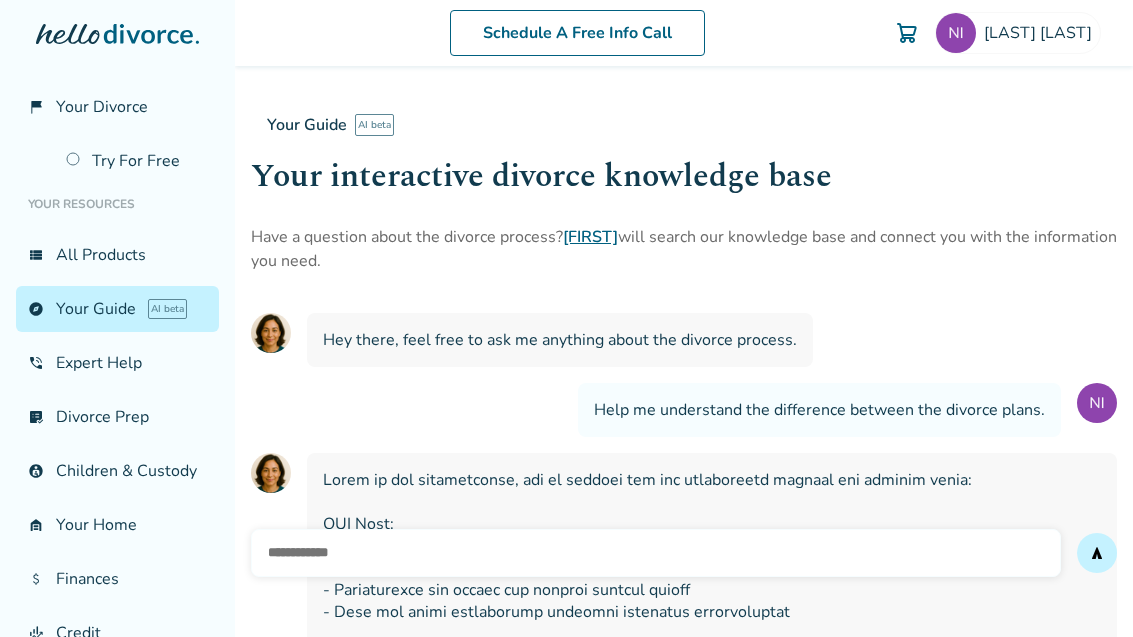 scroll, scrollTop: 0, scrollLeft: 0, axis: both 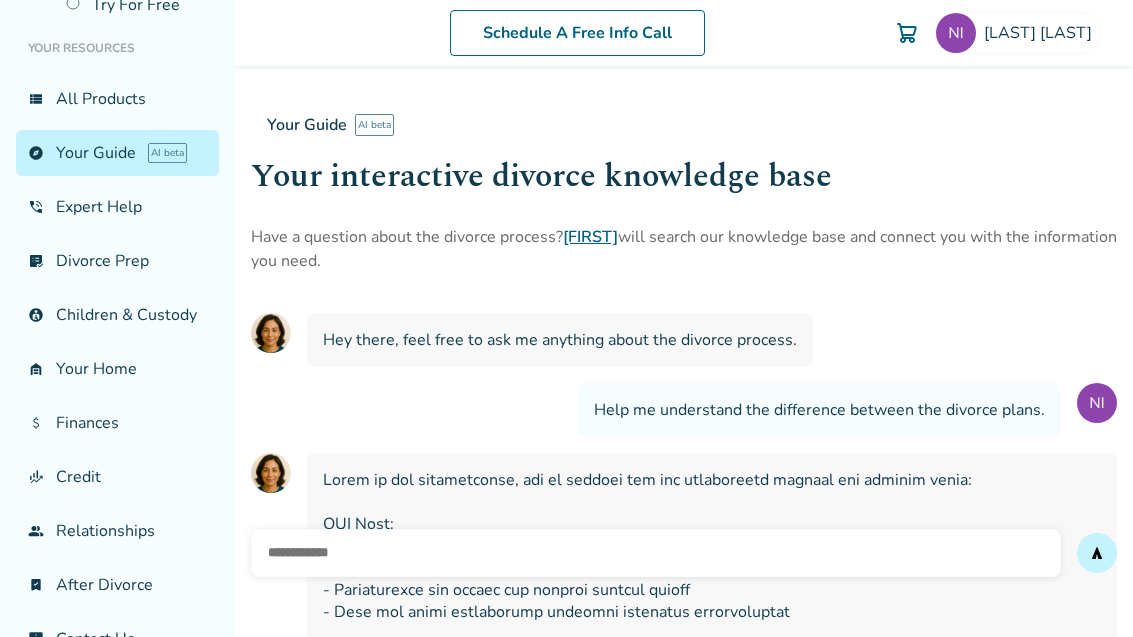 click on "chat_info Contact Us" at bounding box center (117, 639) 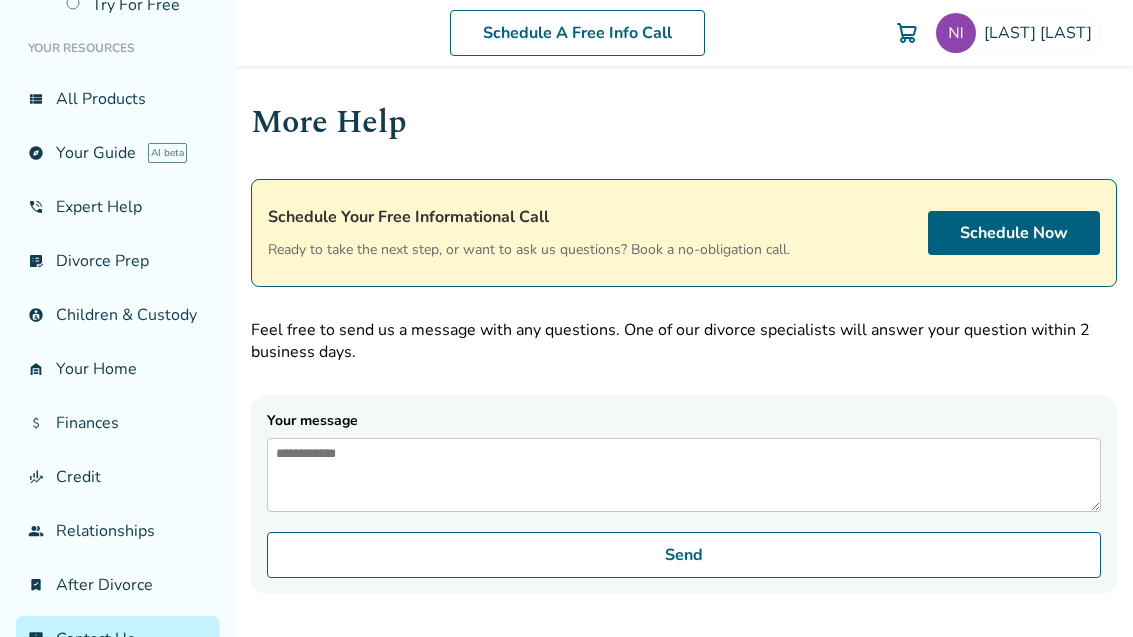 click on "Schedule Now" at bounding box center [1014, 233] 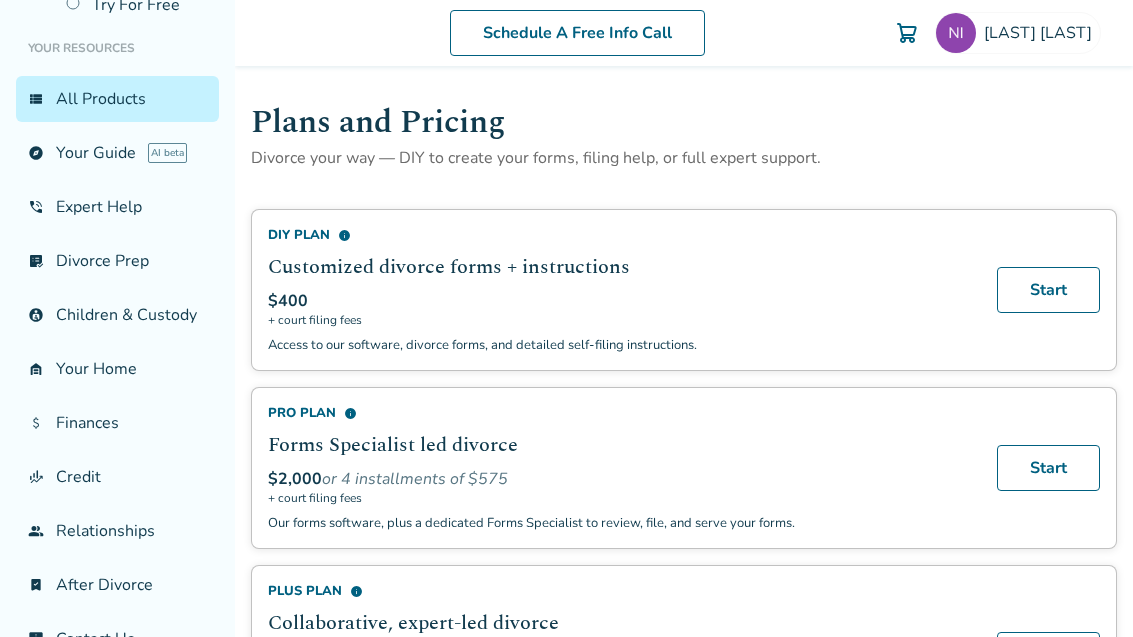 click on "$400" at bounding box center (620, 301) 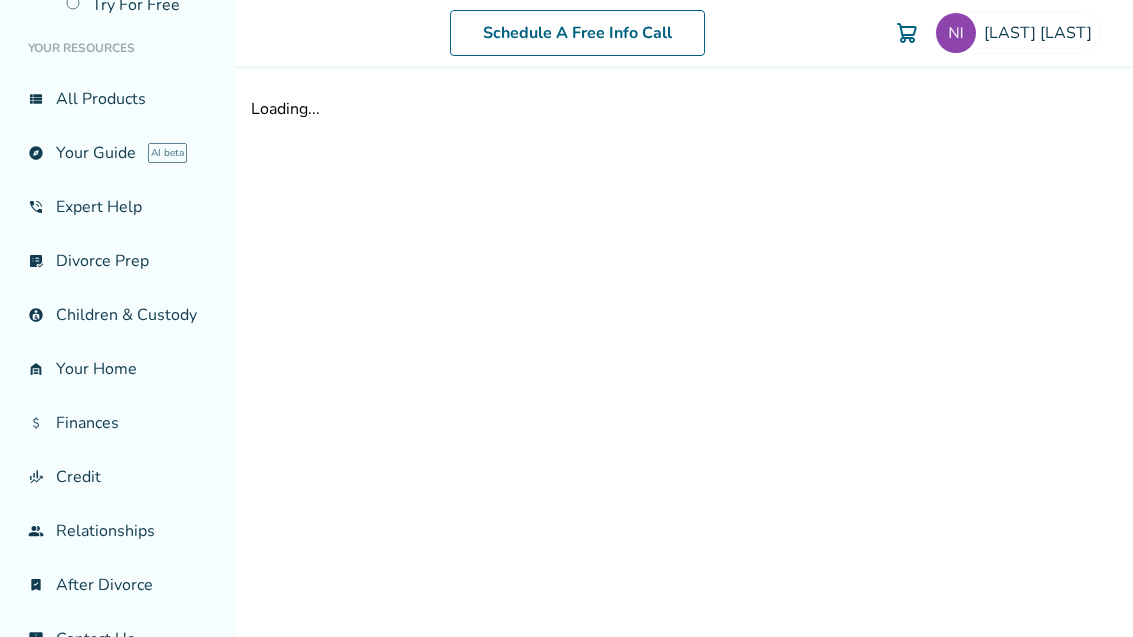 scroll, scrollTop: 0, scrollLeft: 0, axis: both 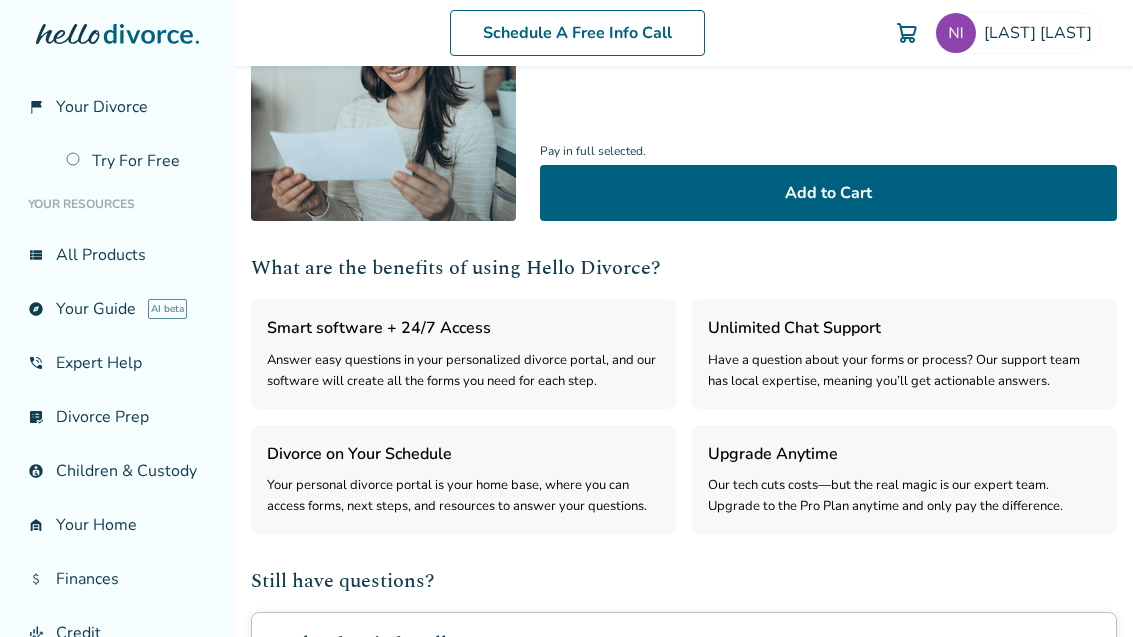 click on "view_list All Products" at bounding box center (117, 255) 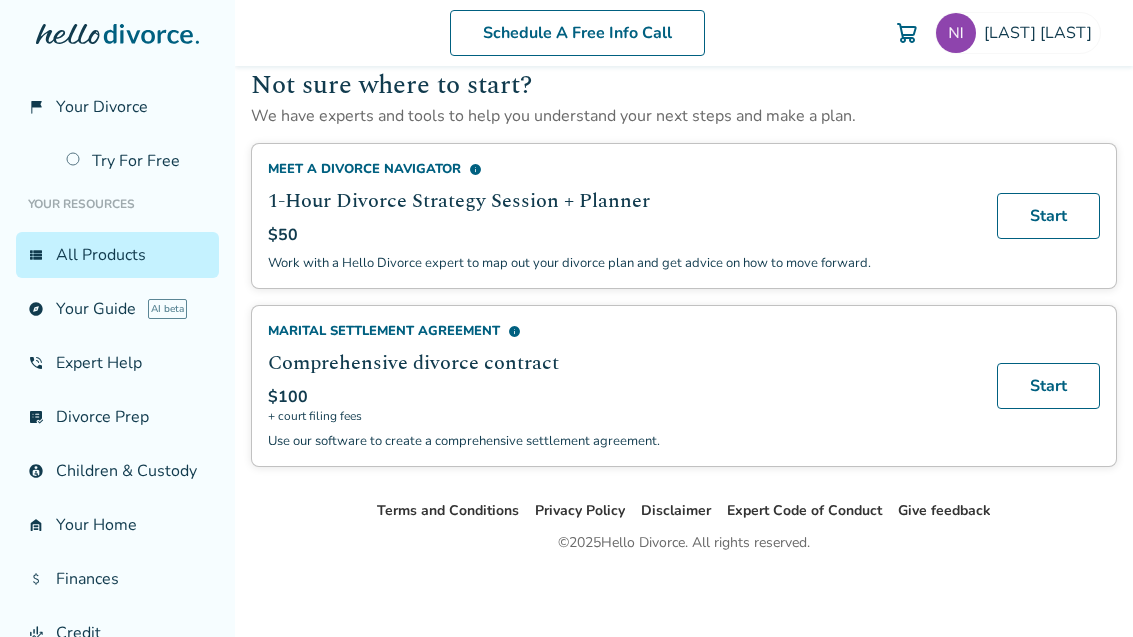 scroll, scrollTop: 1361, scrollLeft: 0, axis: vertical 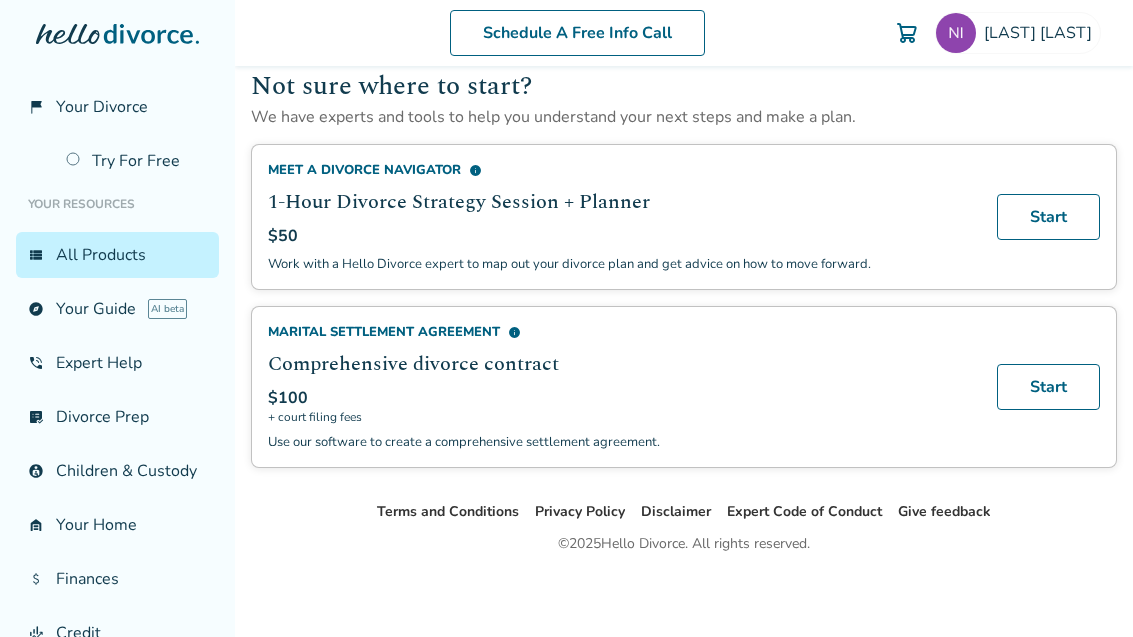 click on "+ court filing fees" at bounding box center [620, 417] 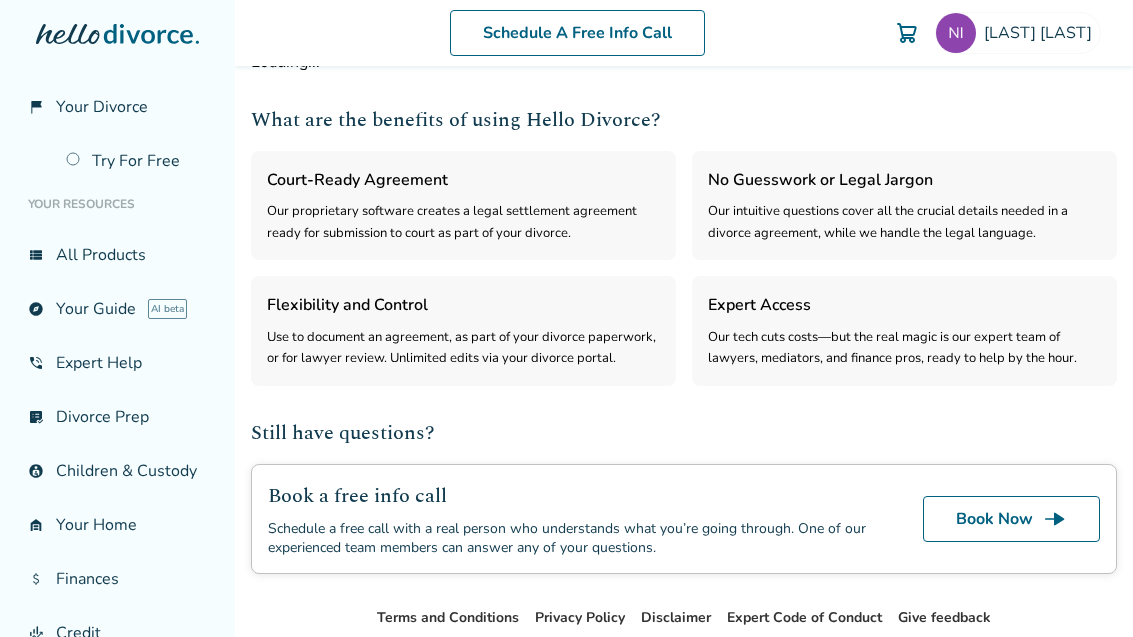 select on "***" 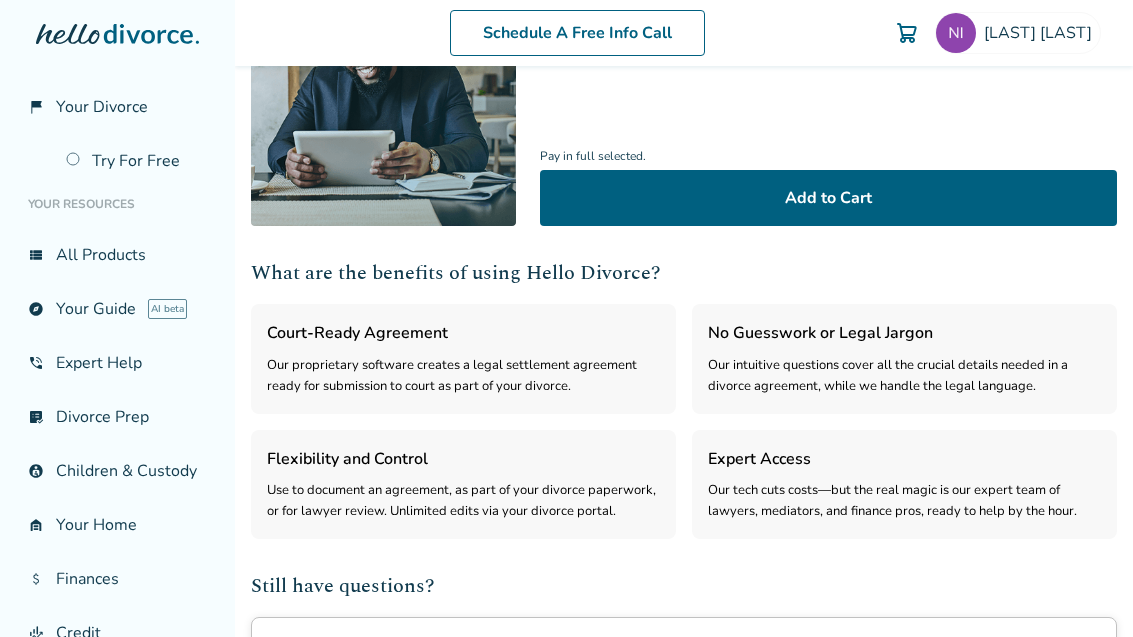 scroll, scrollTop: 352, scrollLeft: 0, axis: vertical 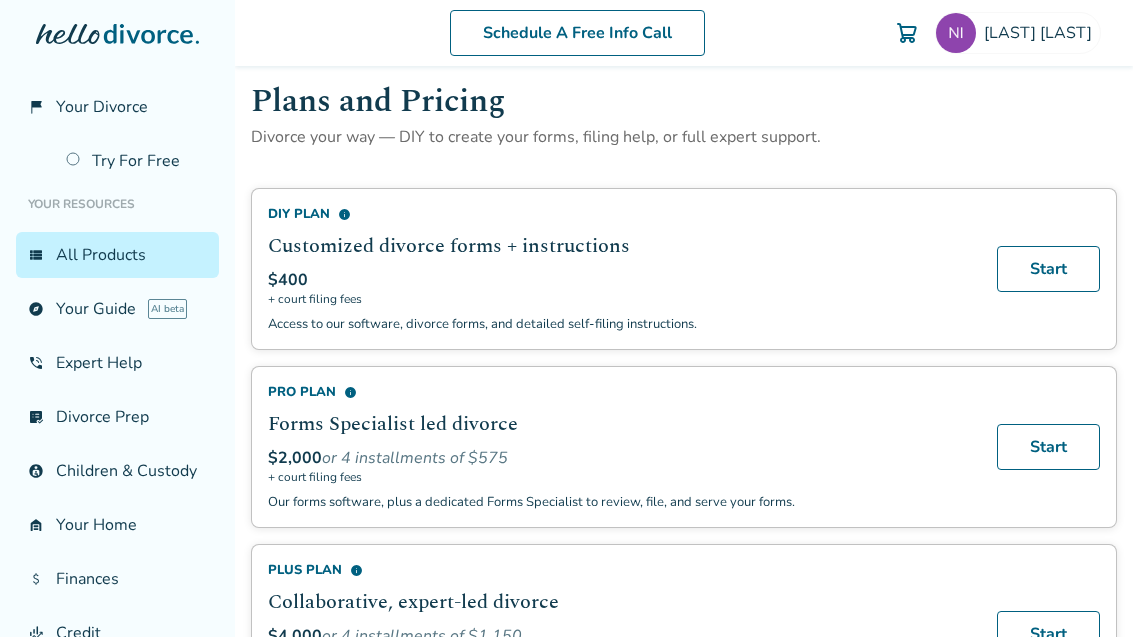 click on "DIY Plan info Customized divorce forms + instructions $400 + court filing fees Access to our software, divorce forms, and detailed self-filing instructions." at bounding box center (620, 269) 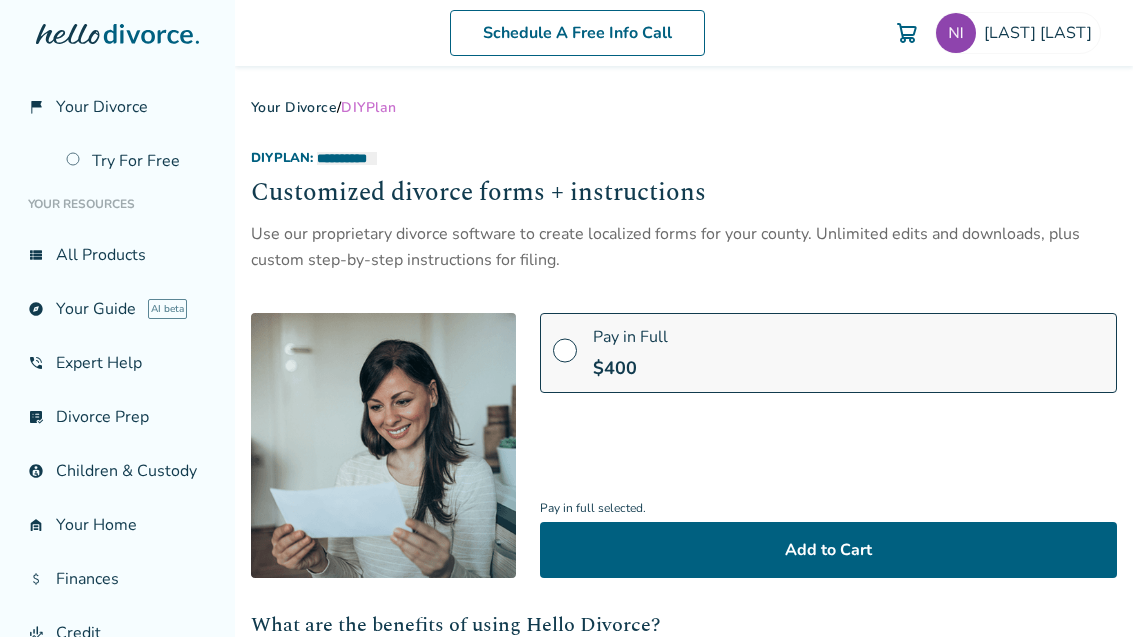 scroll, scrollTop: 0, scrollLeft: 0, axis: both 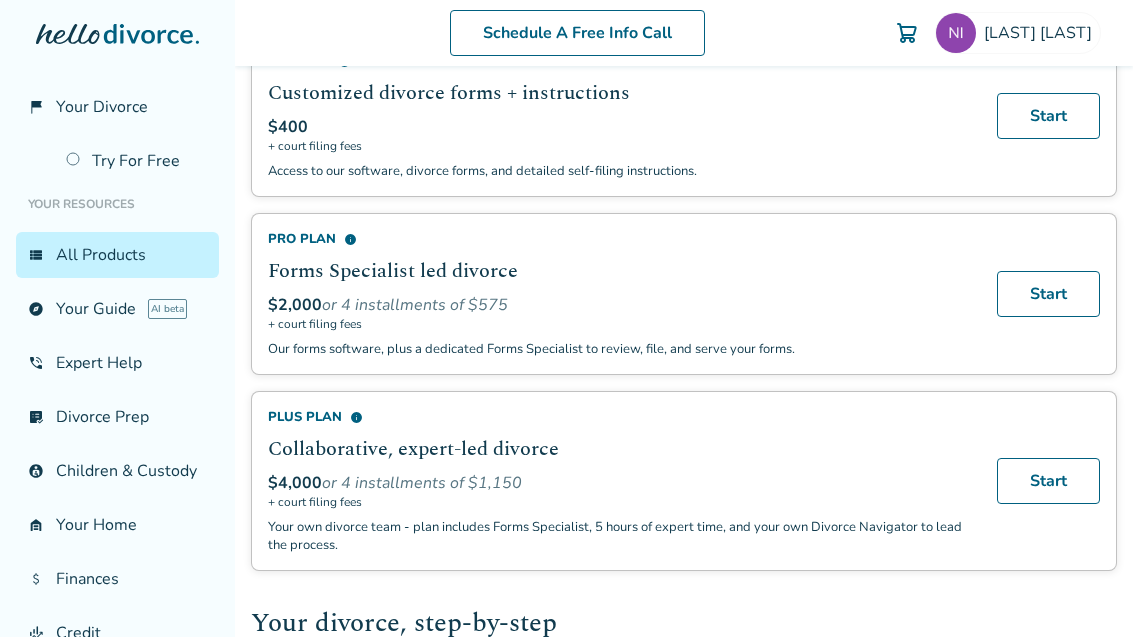 click on "$2,000  or 4 installments of $575" at bounding box center (620, 305) 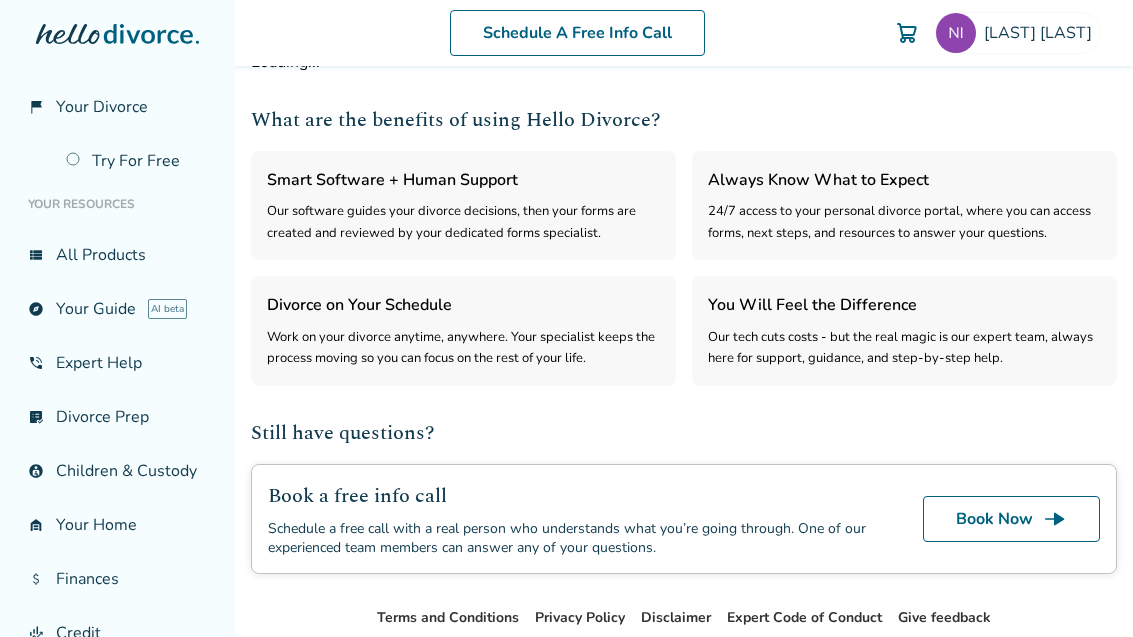 select on "***" 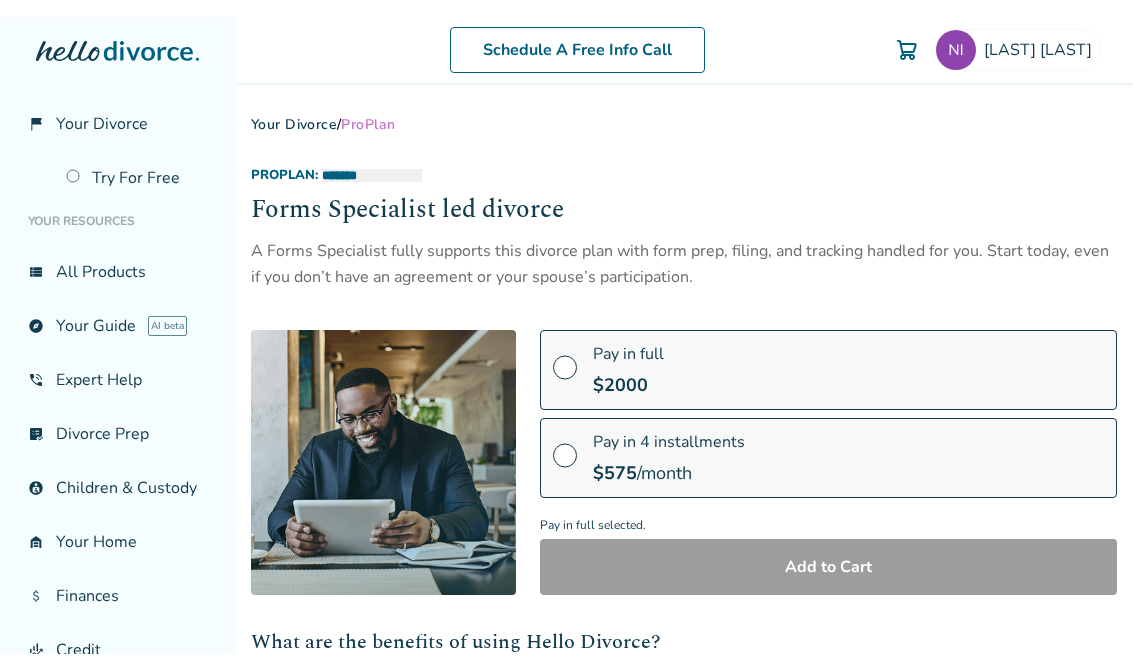 scroll, scrollTop: 0, scrollLeft: 0, axis: both 